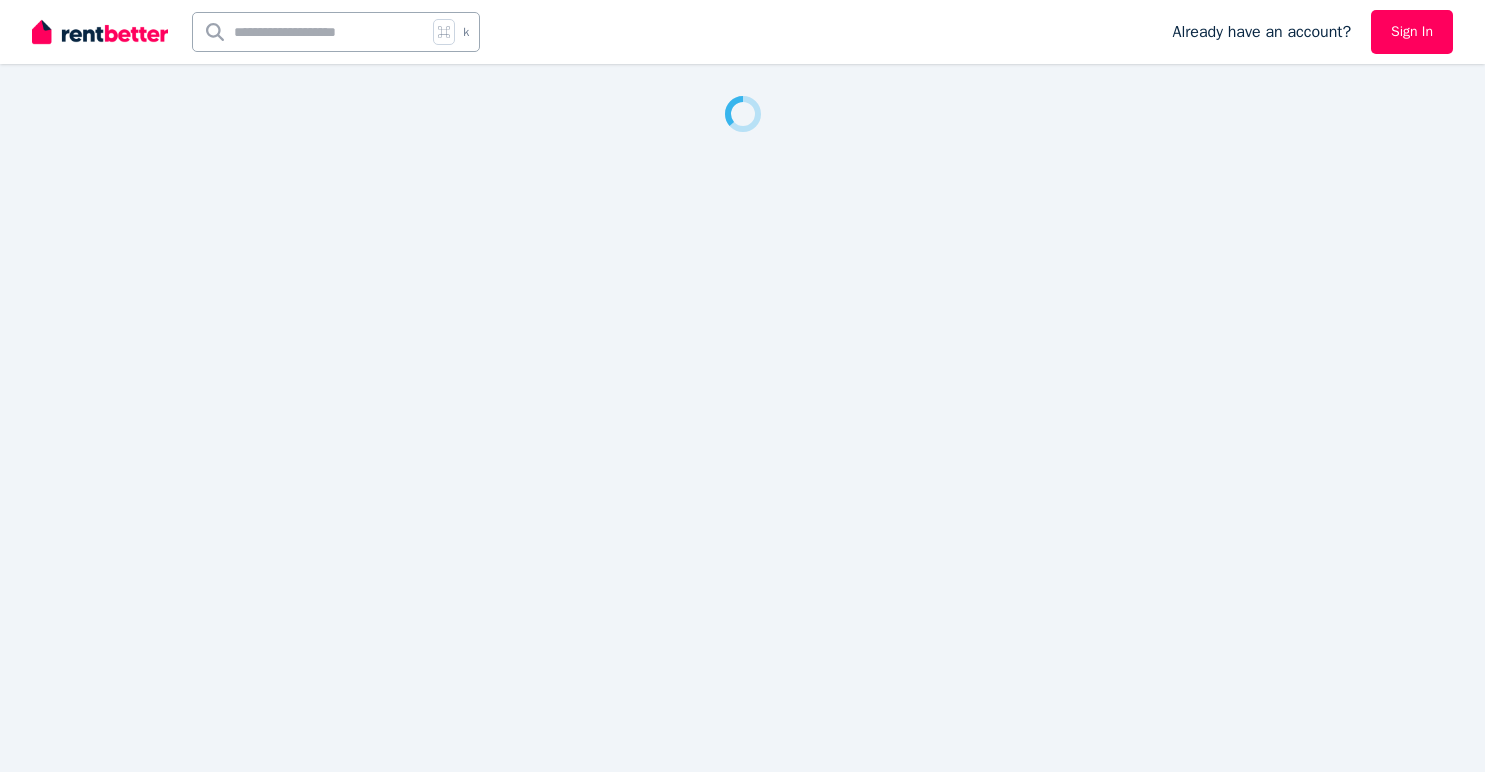 scroll, scrollTop: 0, scrollLeft: 0, axis: both 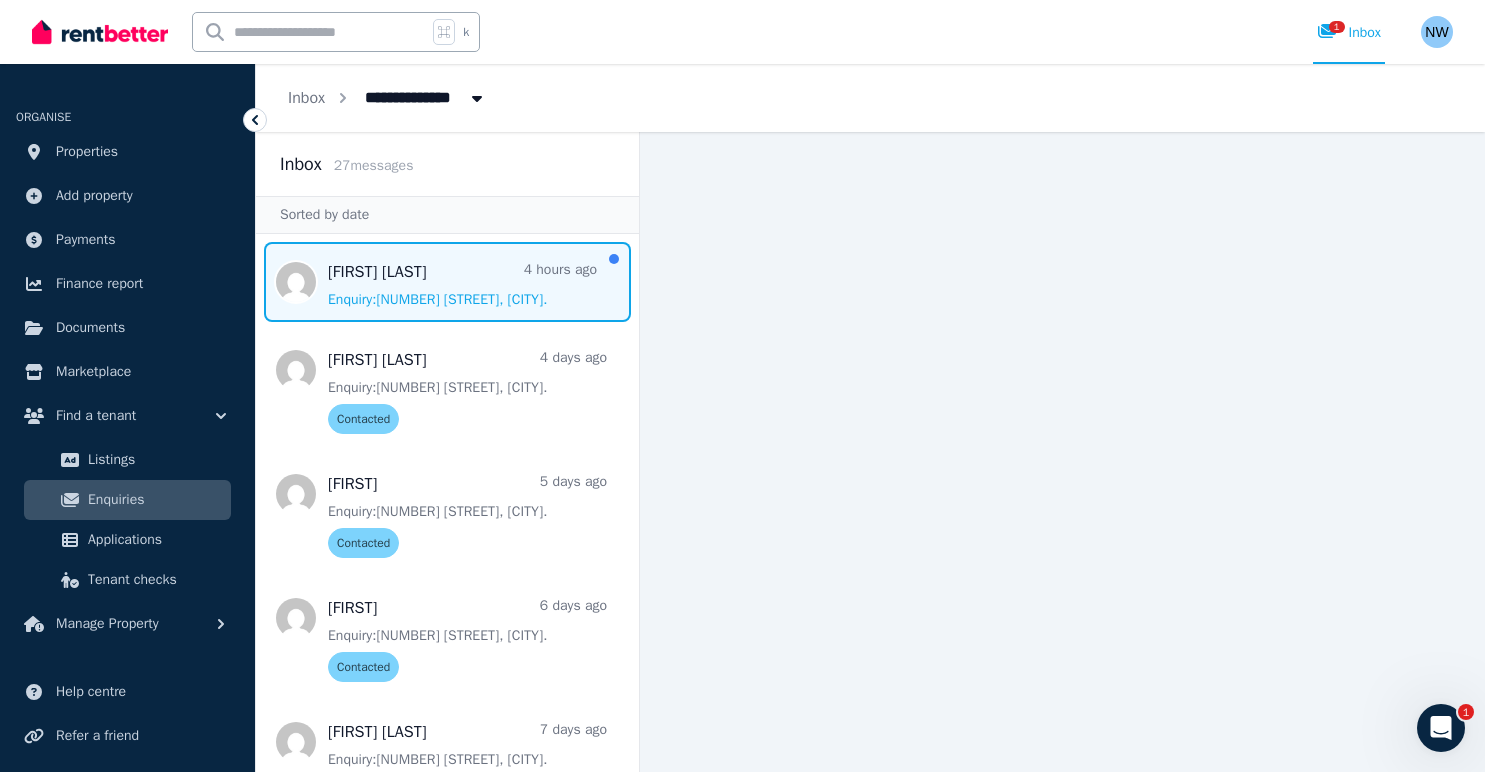click at bounding box center [447, 282] 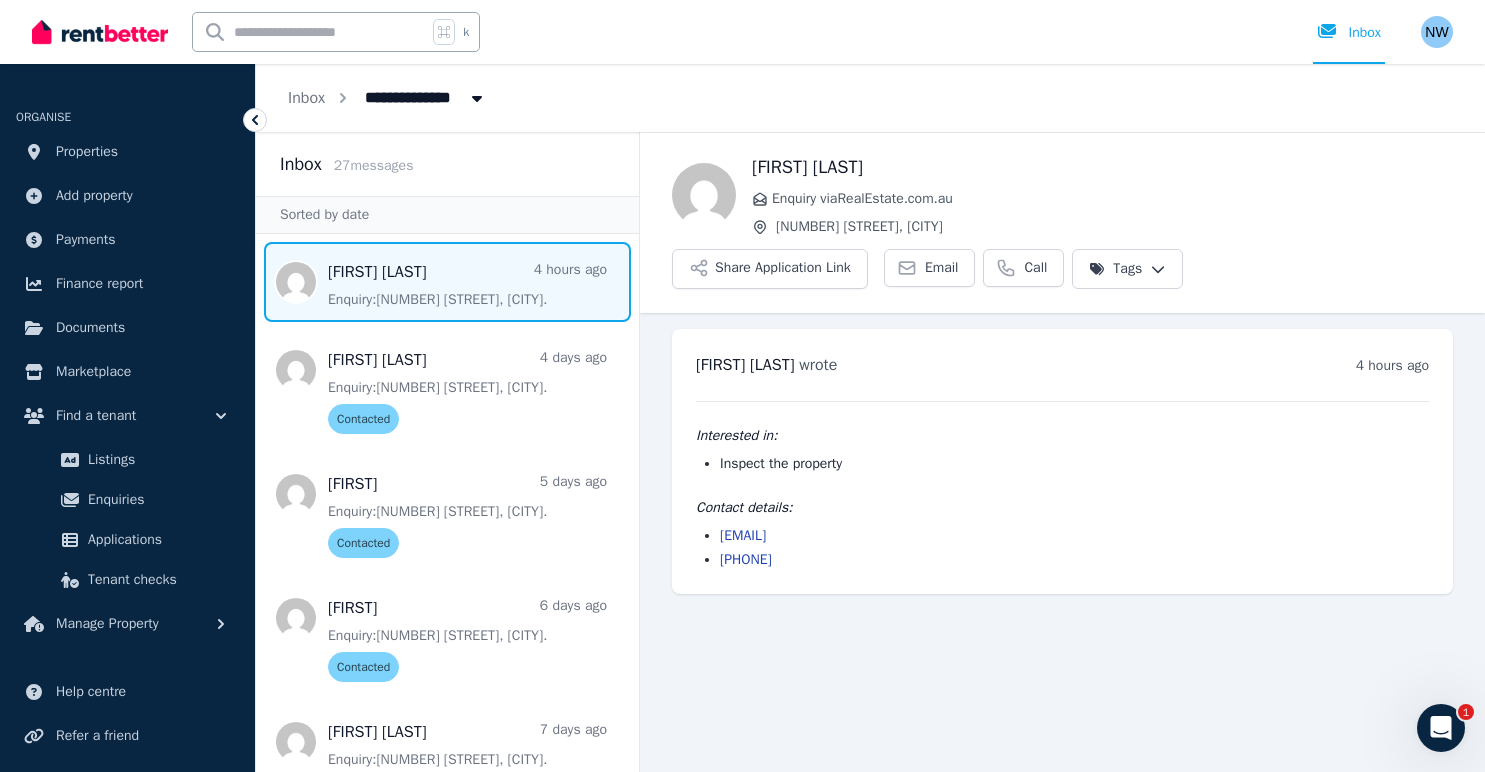 drag, startPoint x: 908, startPoint y: 537, endPoint x: 722, endPoint y: 541, distance: 186.043 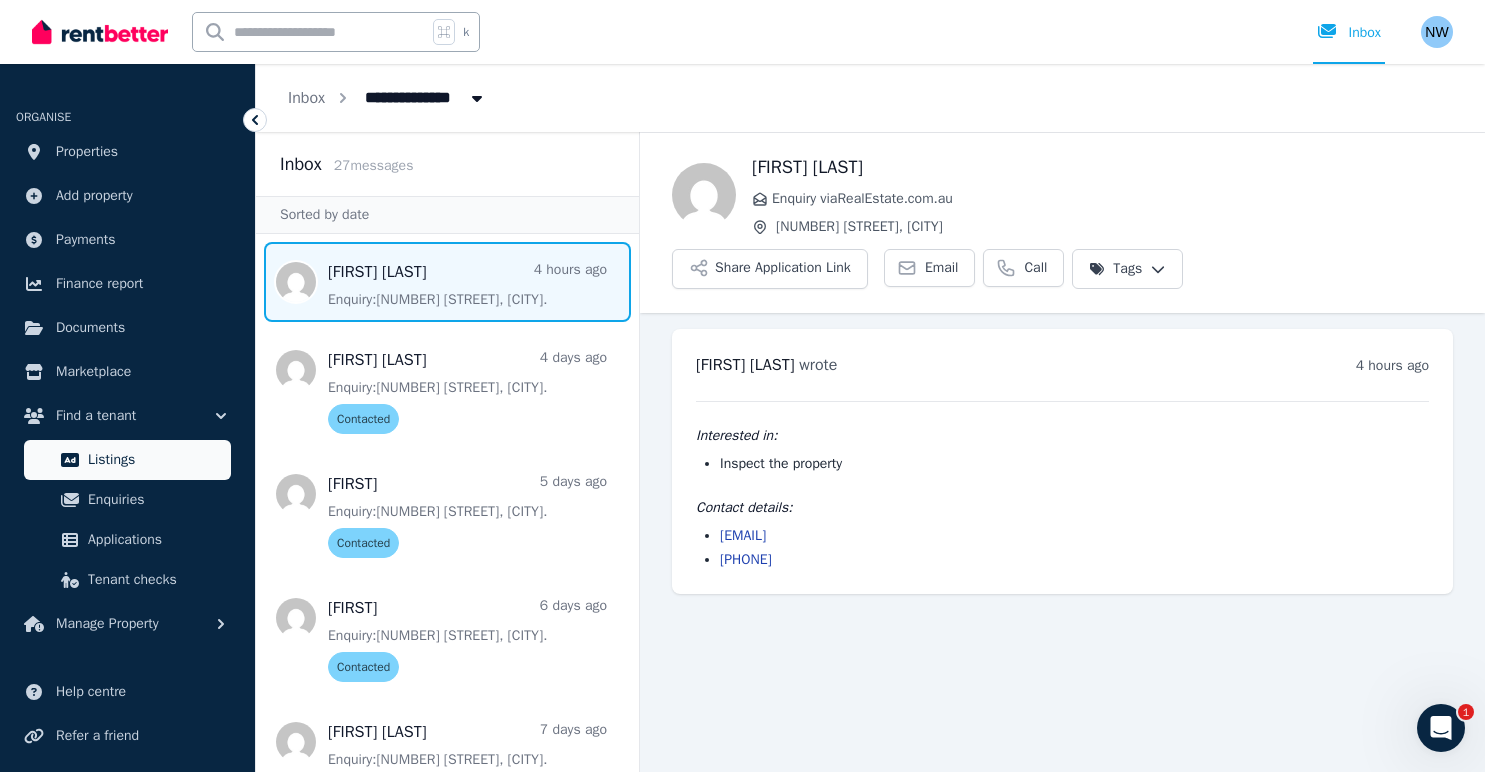click on "Listings" at bounding box center (155, 460) 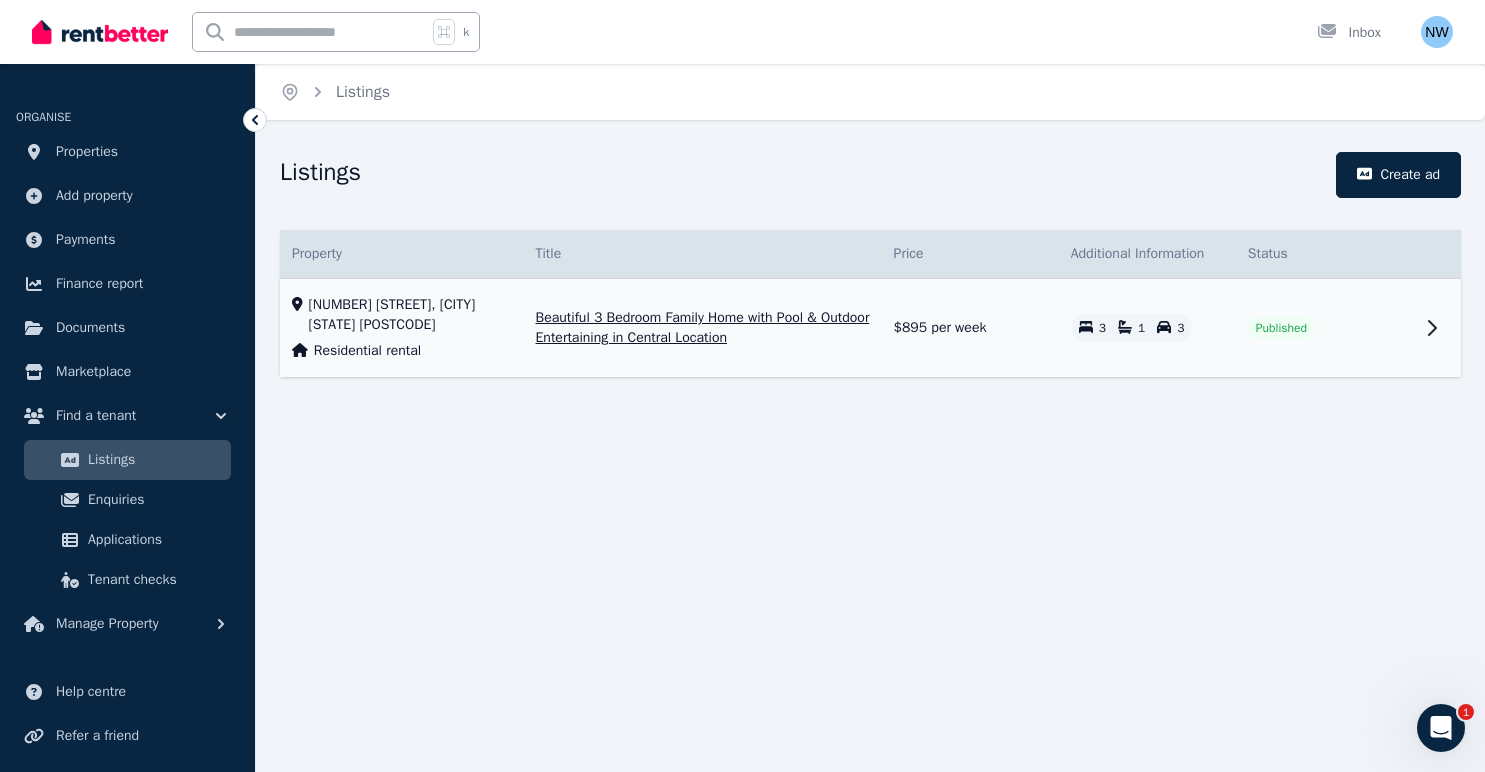 click on "Beautiful 3 Bedroom Family Home with Pool & Outdoor Entertaining in Central Location" at bounding box center [703, 328] 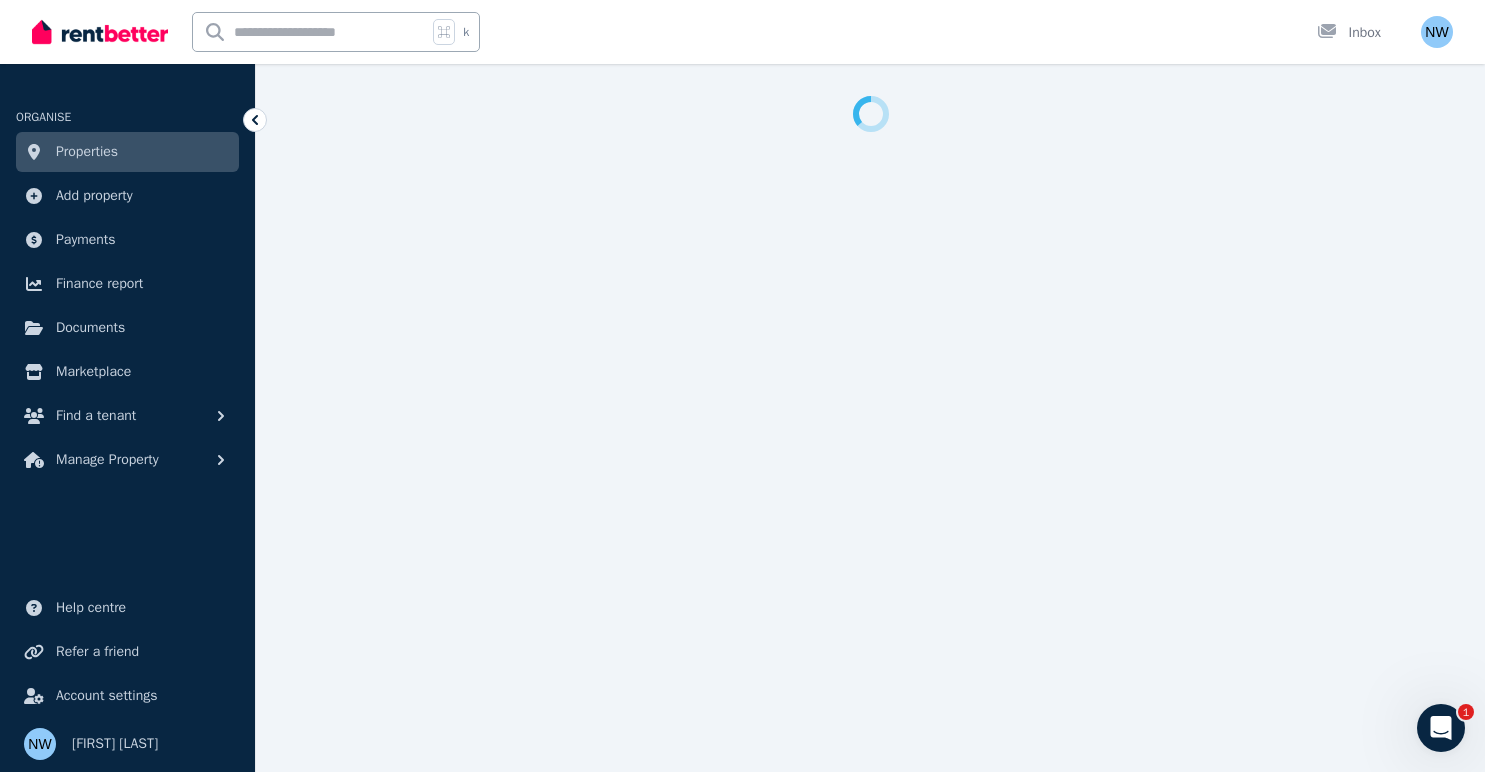 select on "**********" 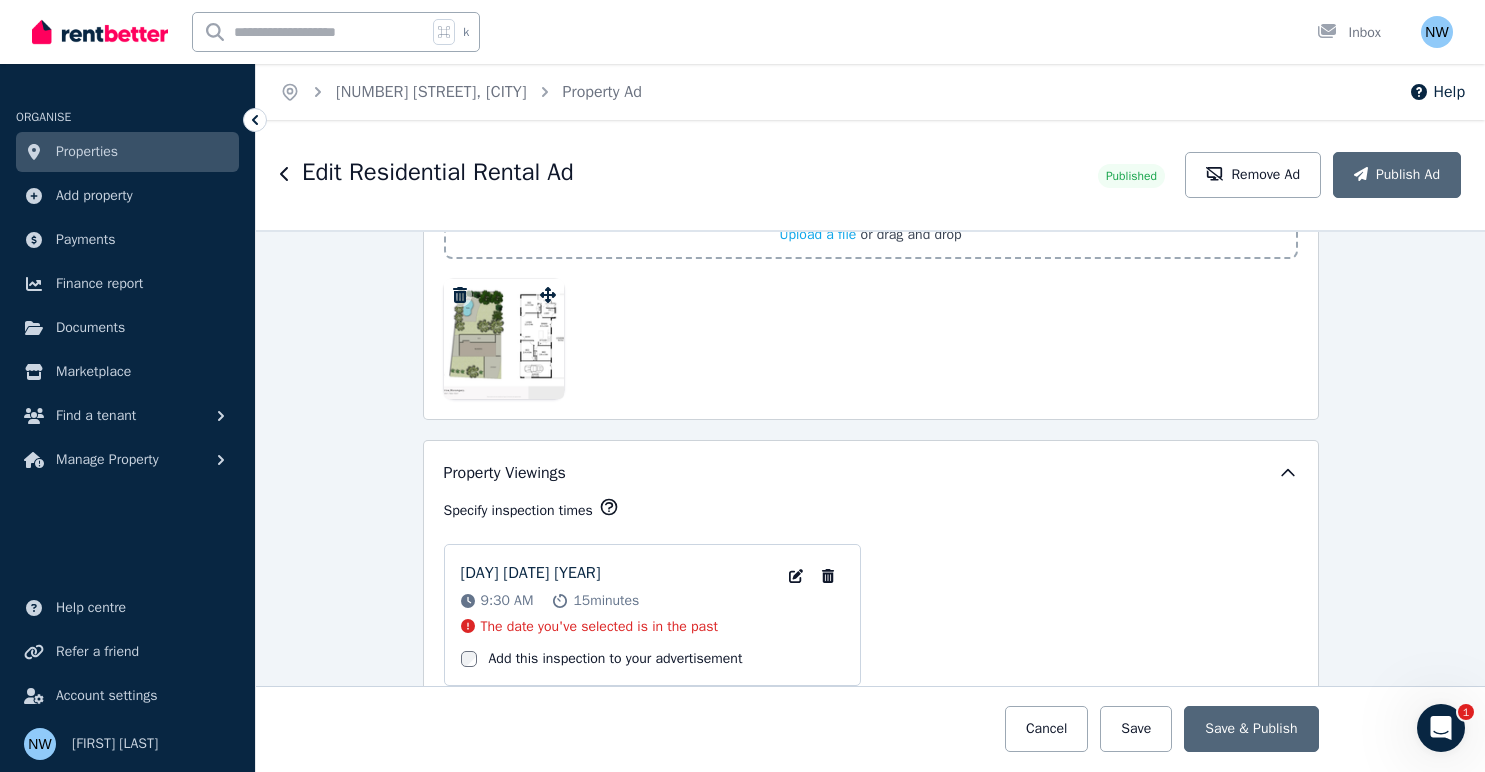 scroll, scrollTop: 3281, scrollLeft: 0, axis: vertical 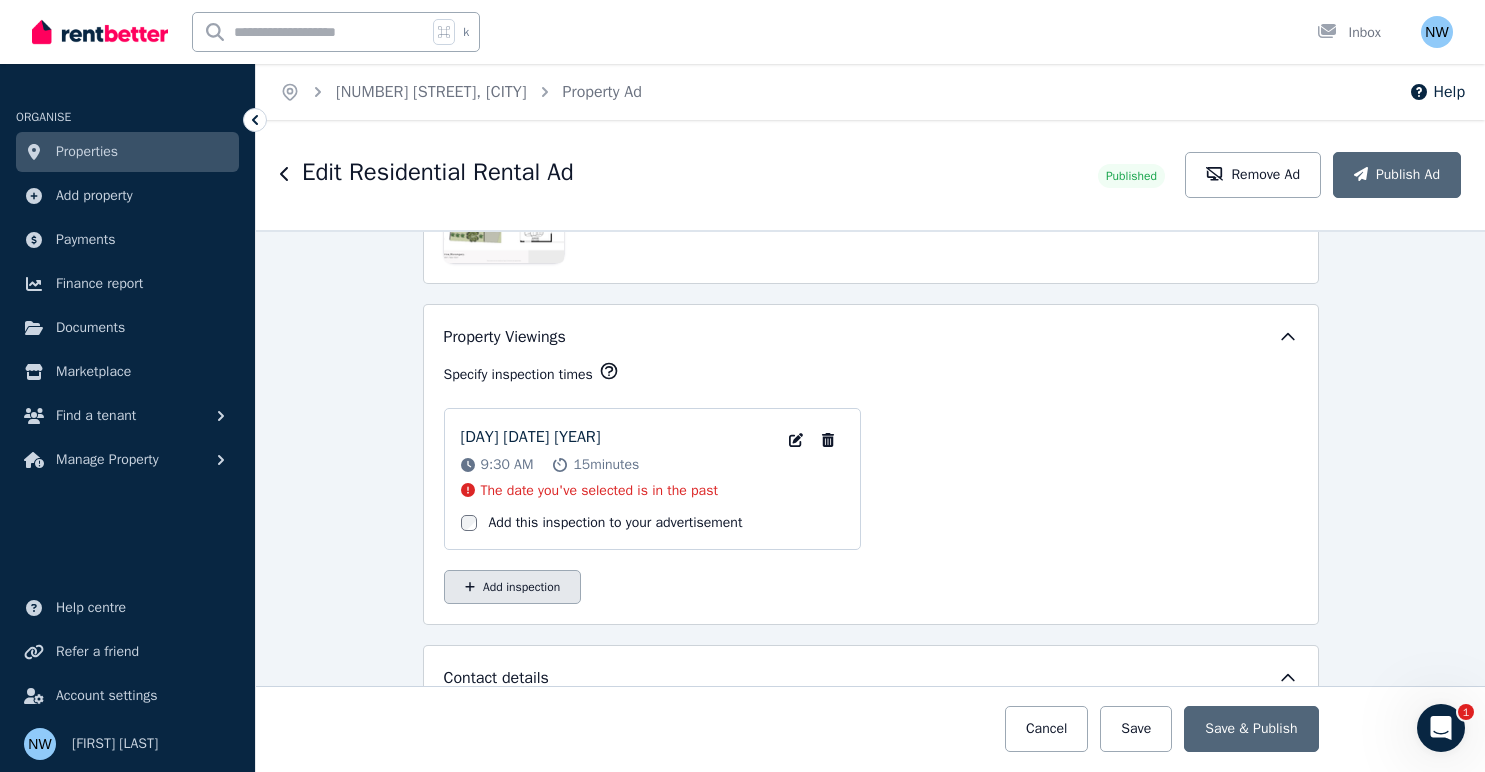 click on "Add inspection" at bounding box center [513, 587] 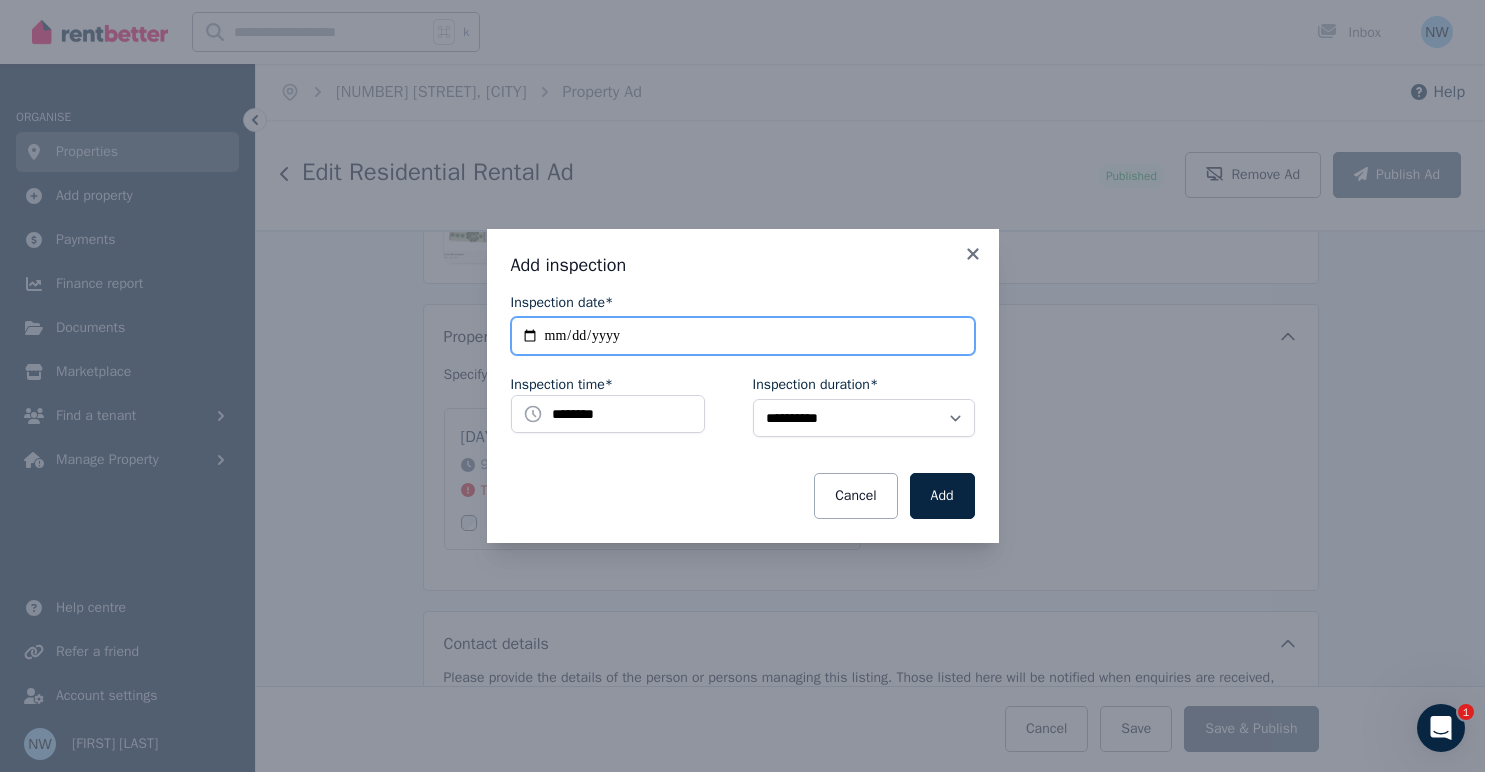 click on "**********" at bounding box center (743, 336) 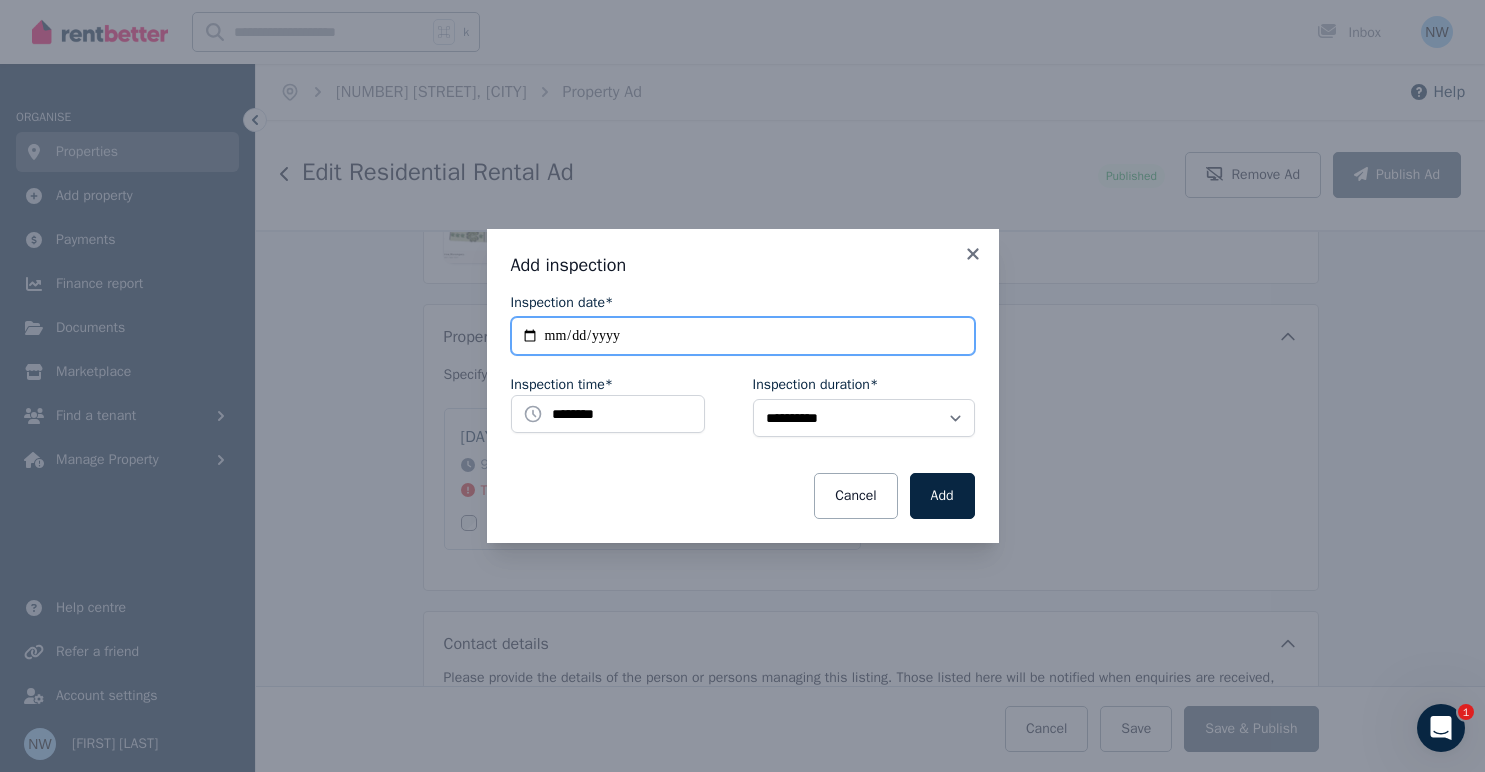 type on "**********" 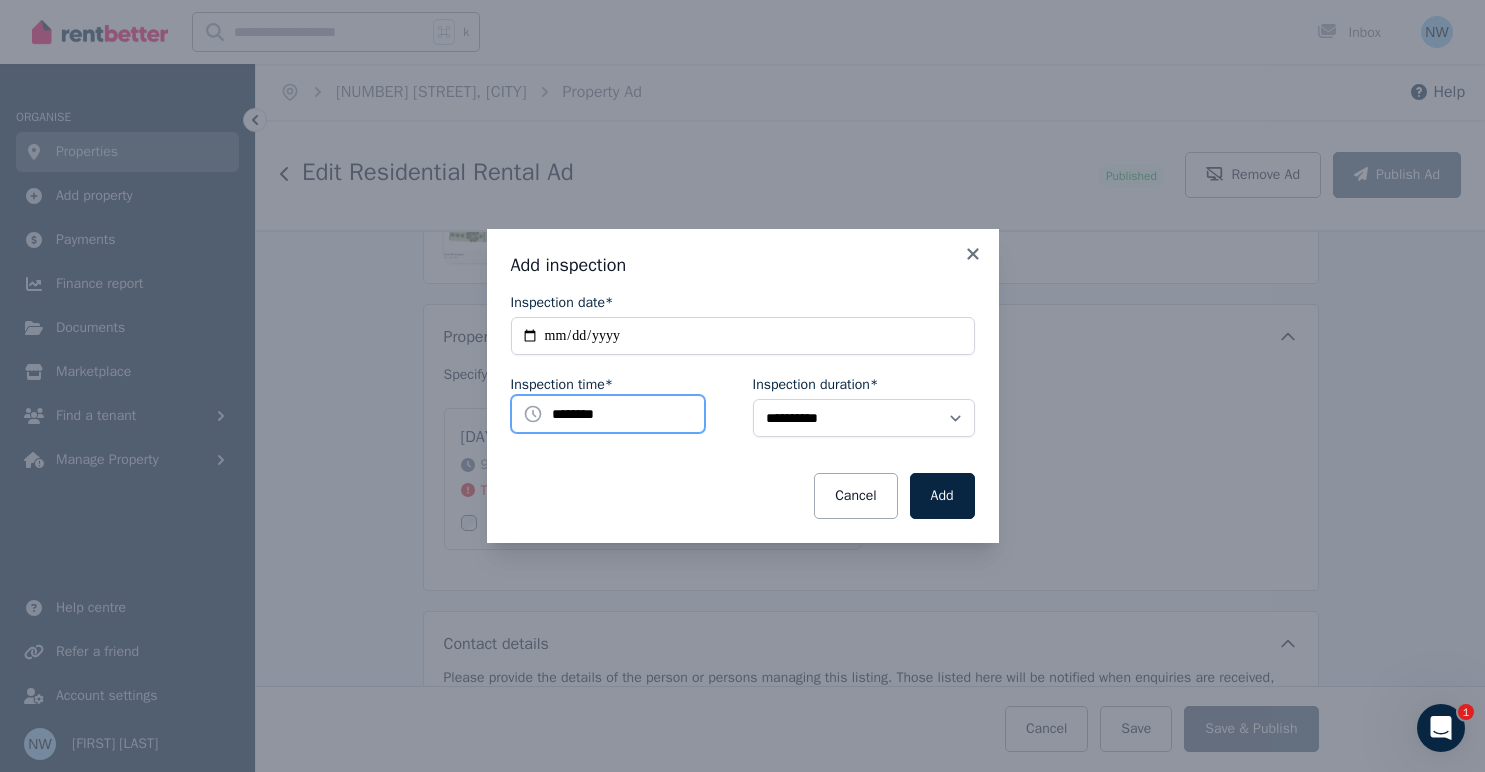 click on "********" at bounding box center [608, 414] 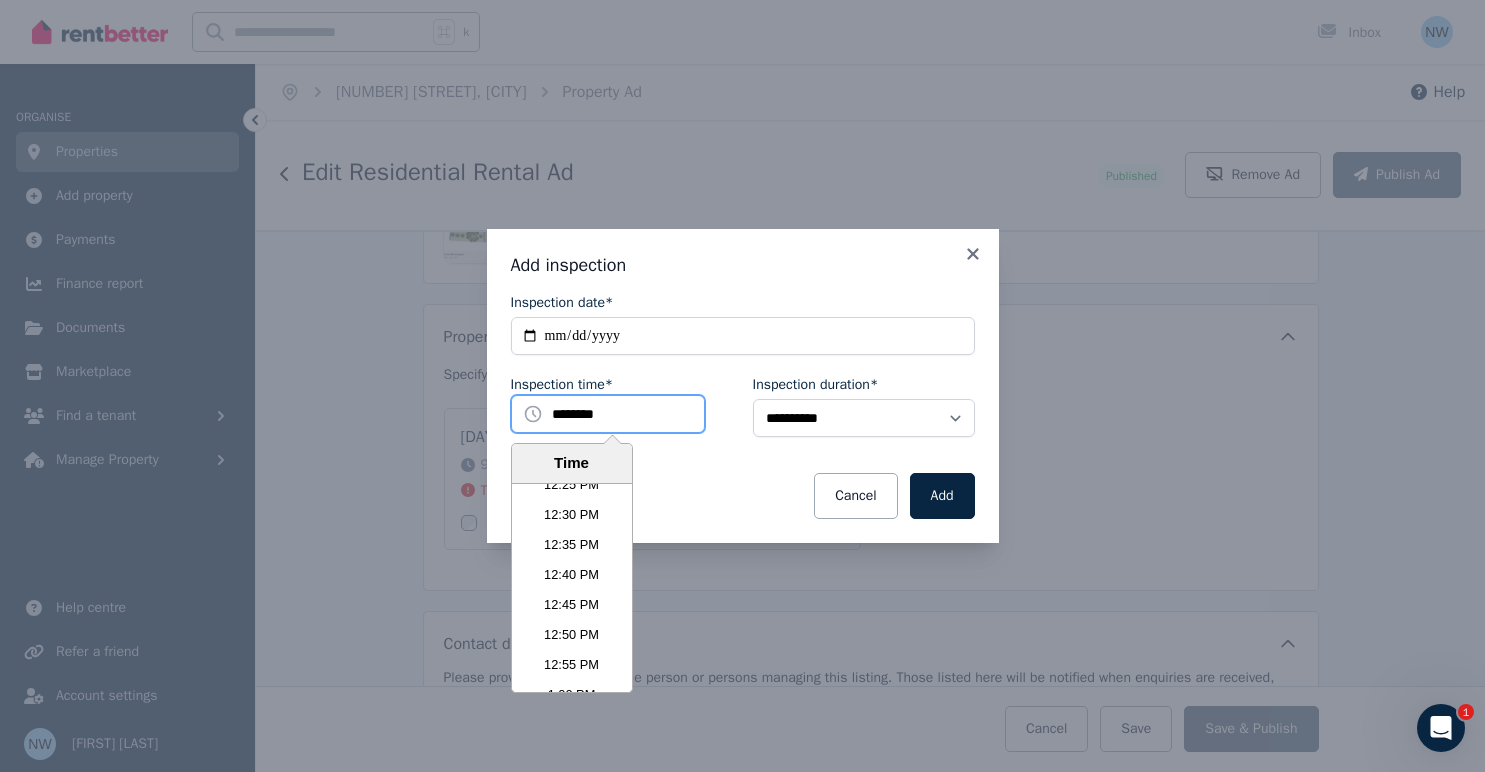scroll, scrollTop: 4489, scrollLeft: 0, axis: vertical 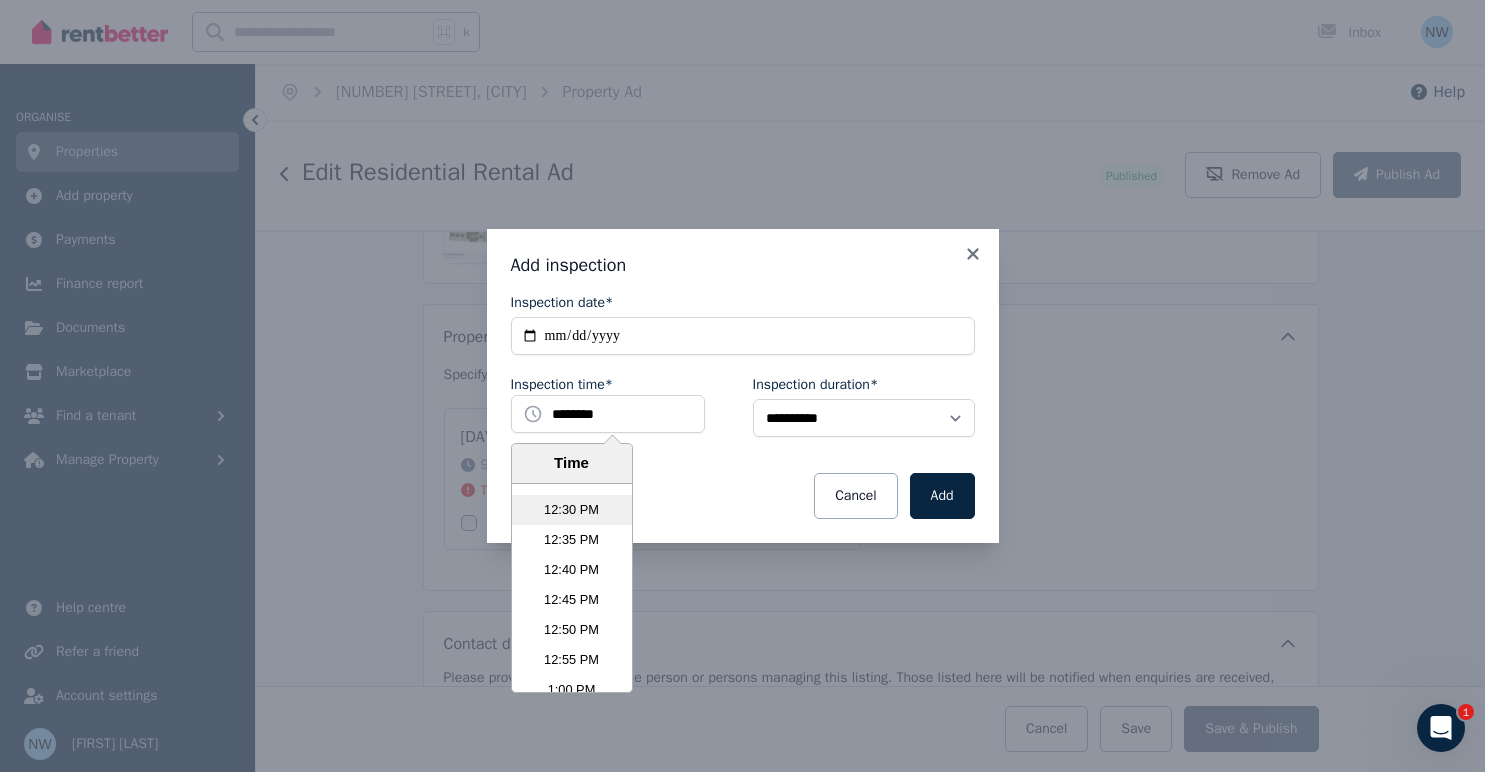 click on "12:30 PM" at bounding box center (572, 510) 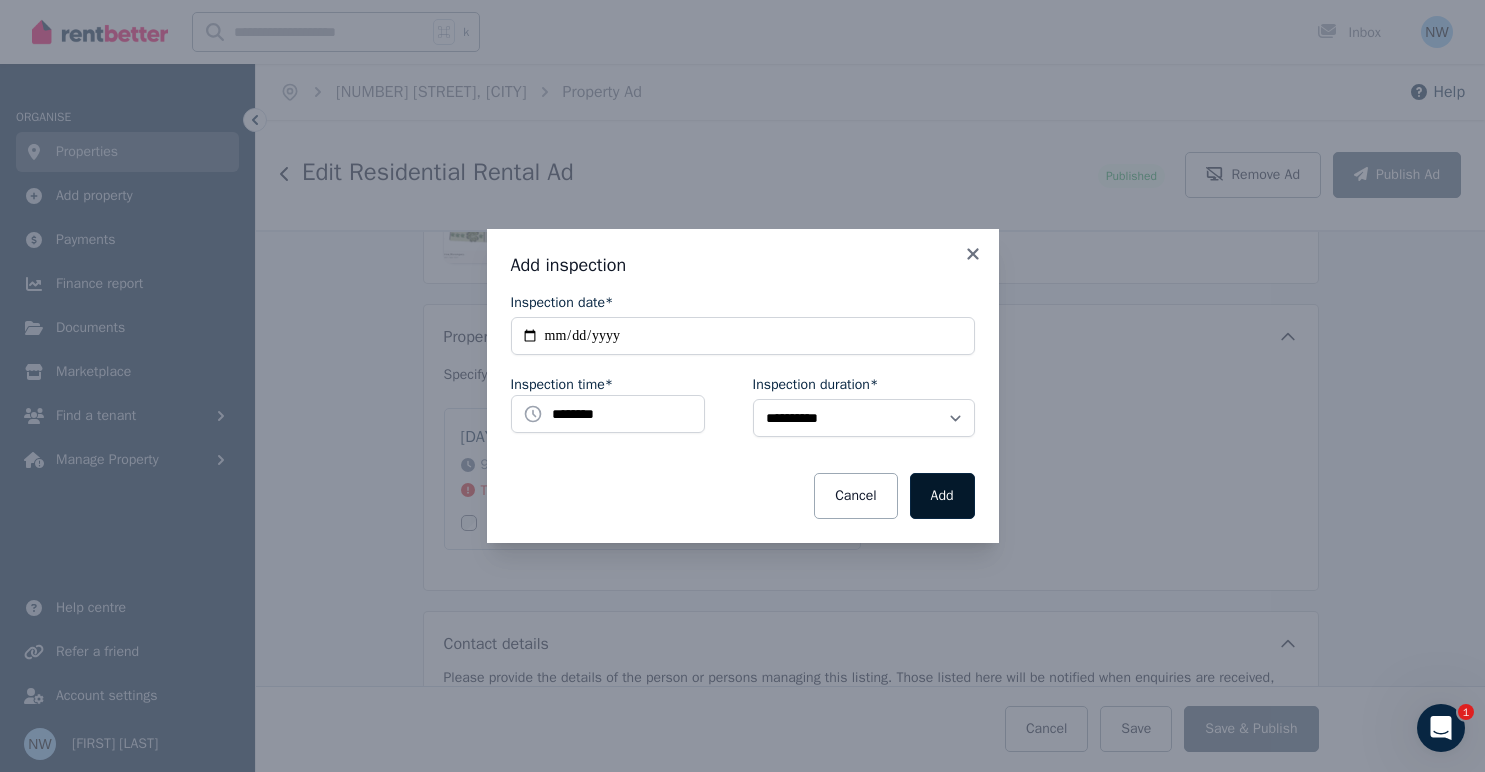 click on "Add" at bounding box center (942, 496) 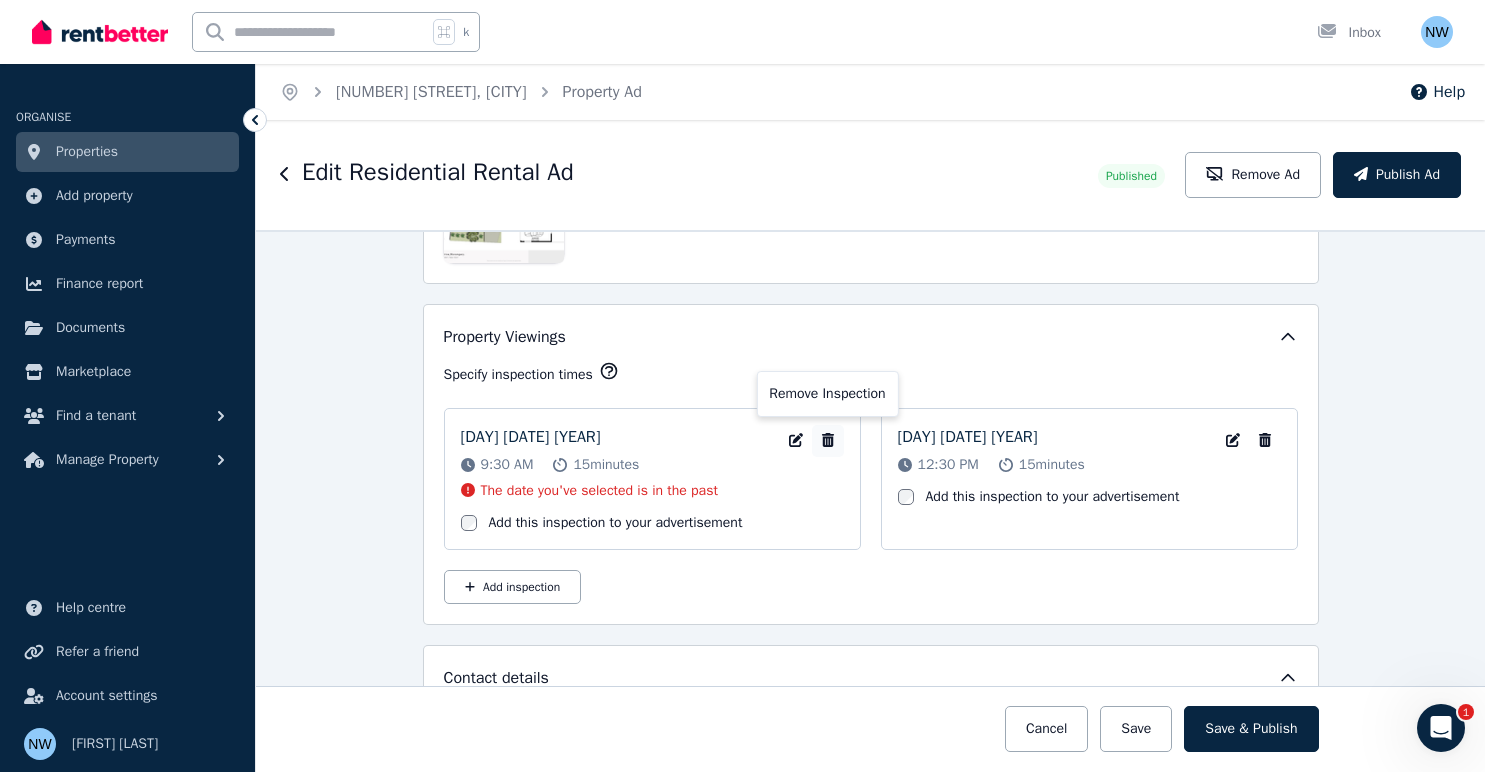 click 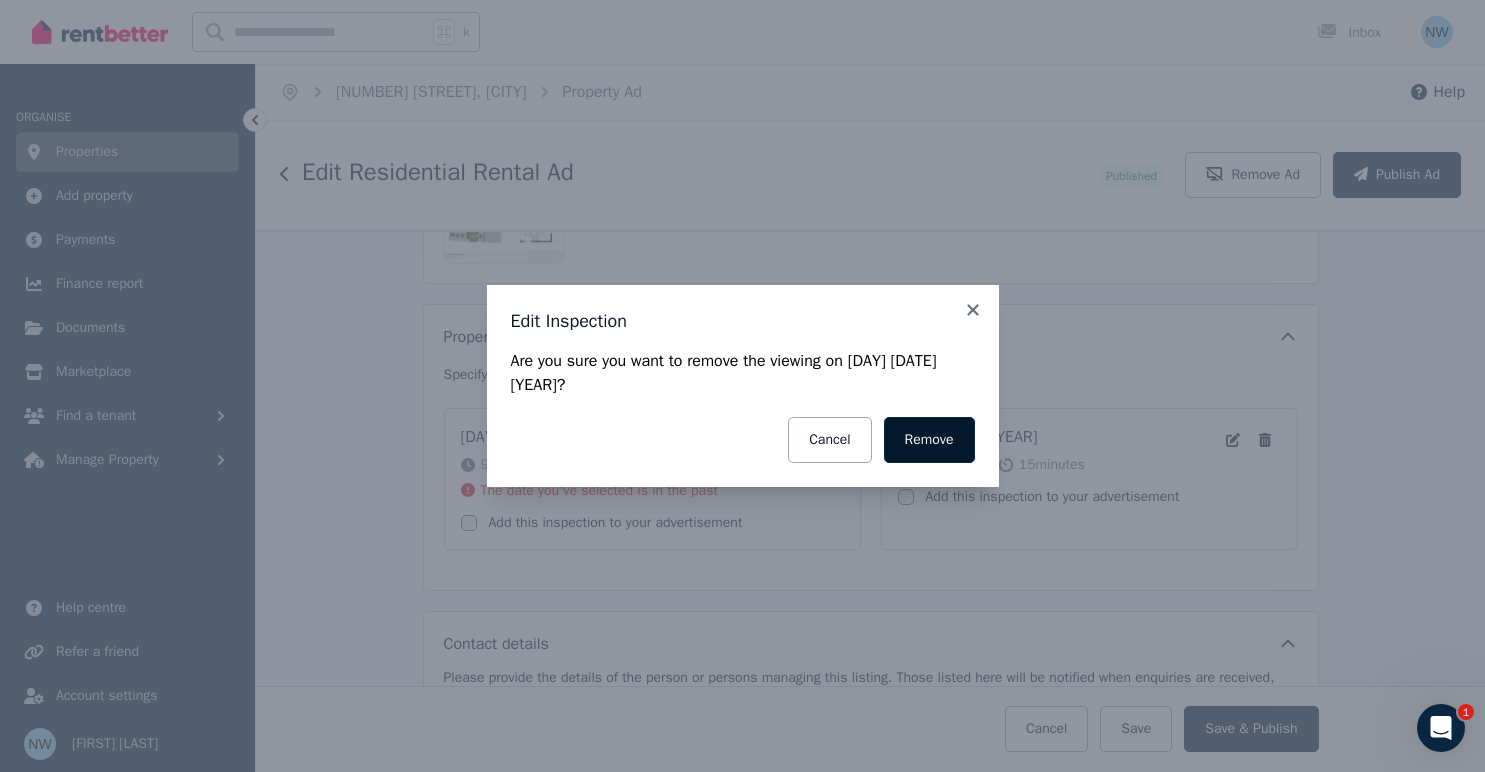 click on "Remove" at bounding box center [929, 440] 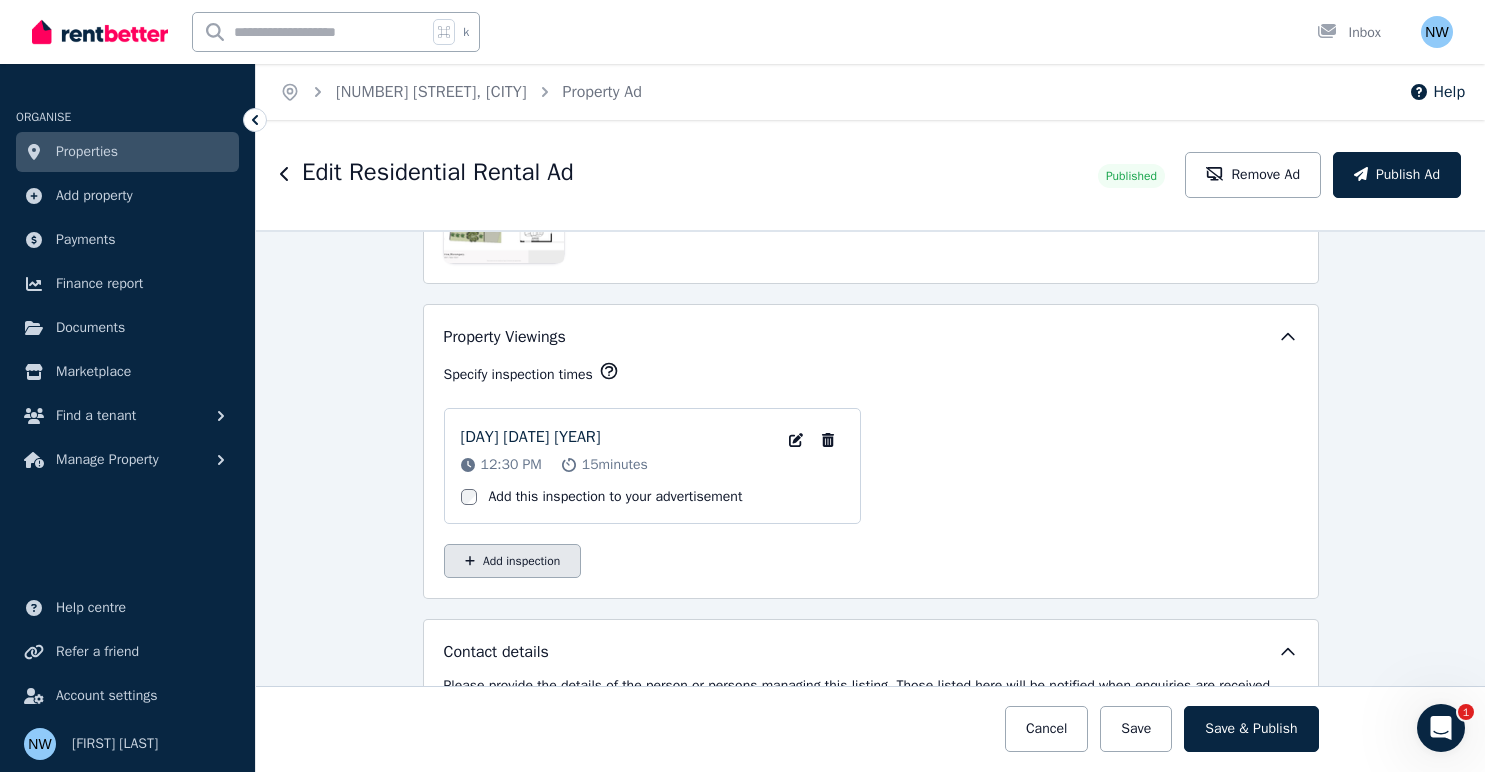 click on "Add inspection" at bounding box center [513, 561] 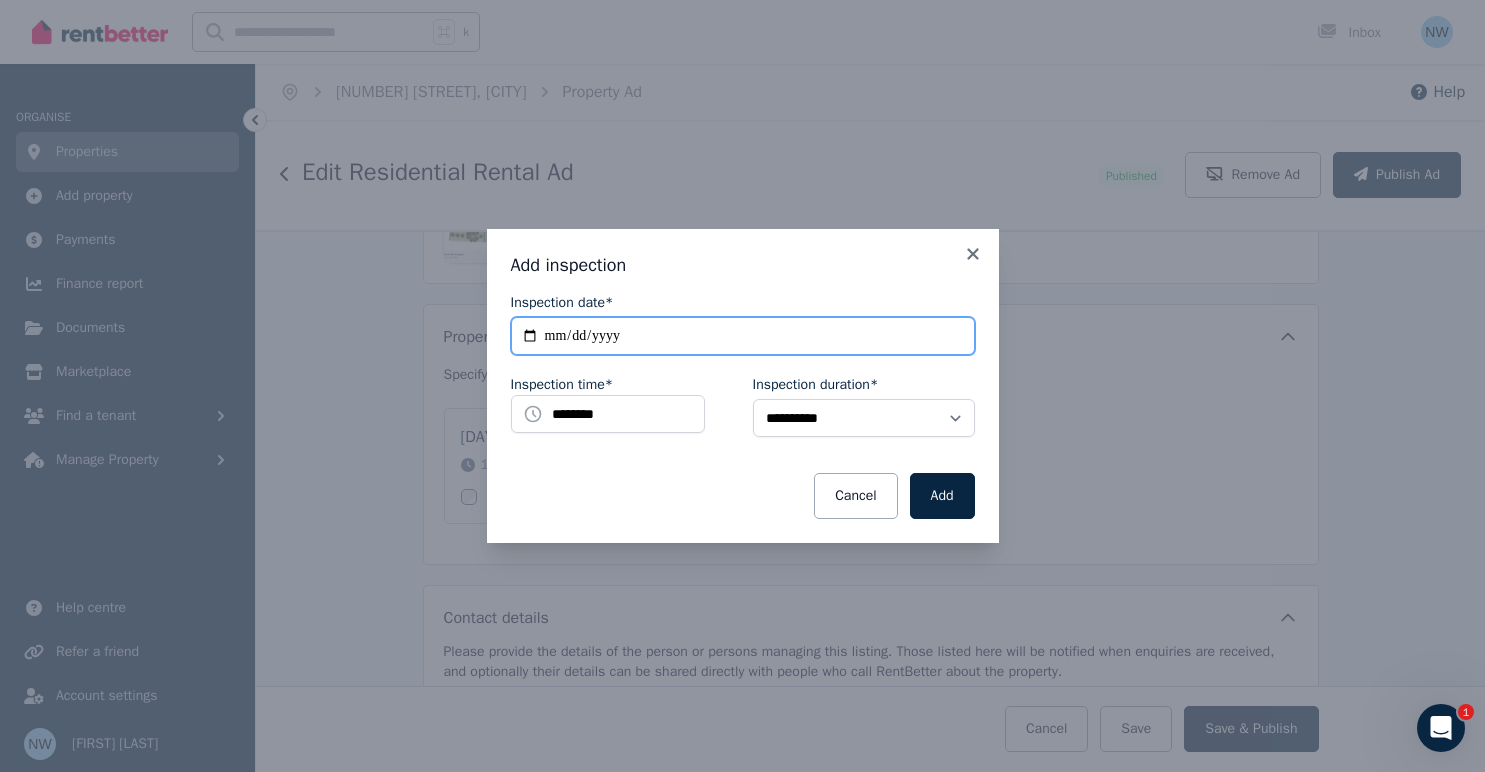 click on "**********" at bounding box center [743, 336] 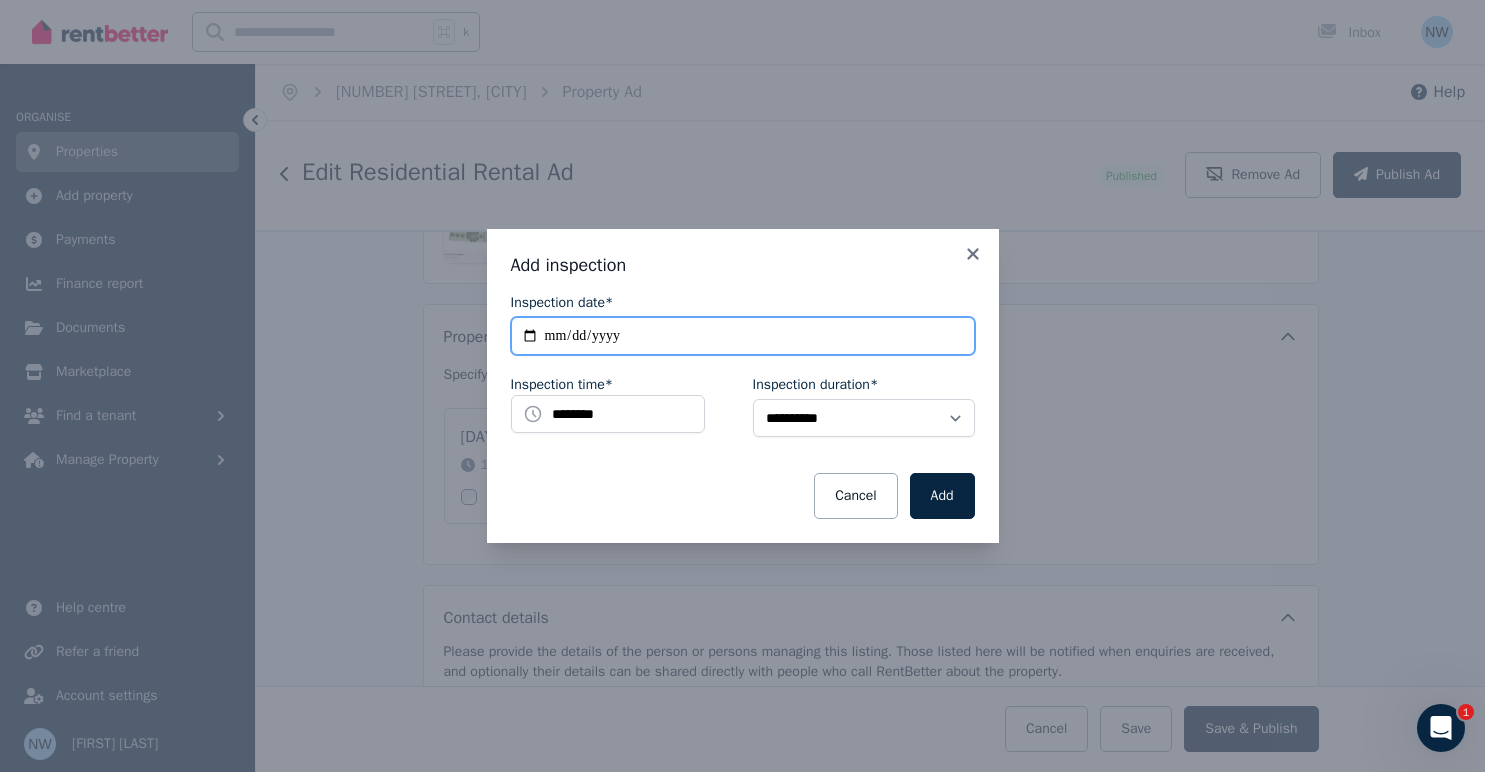 type on "**********" 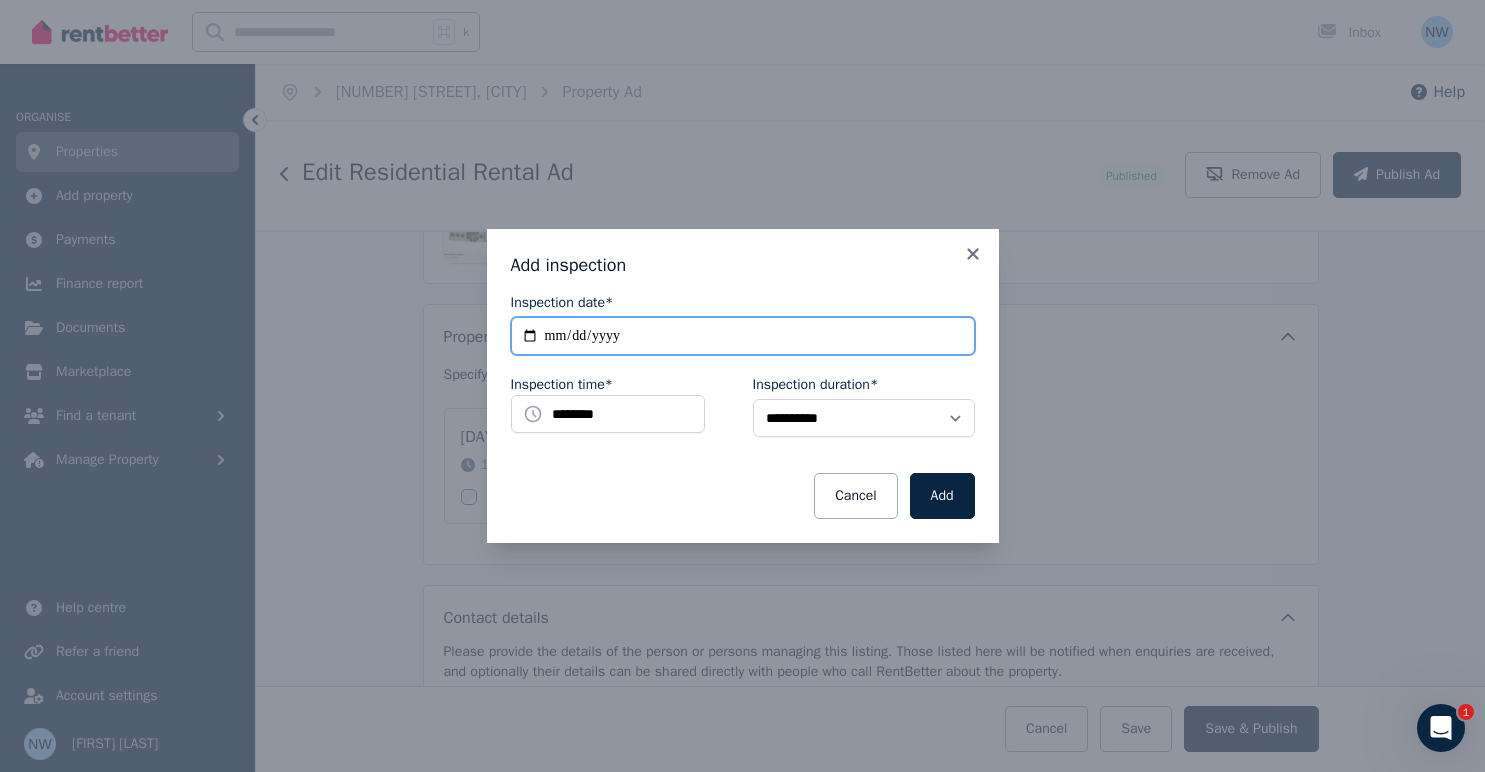 click on "**********" at bounding box center (743, 336) 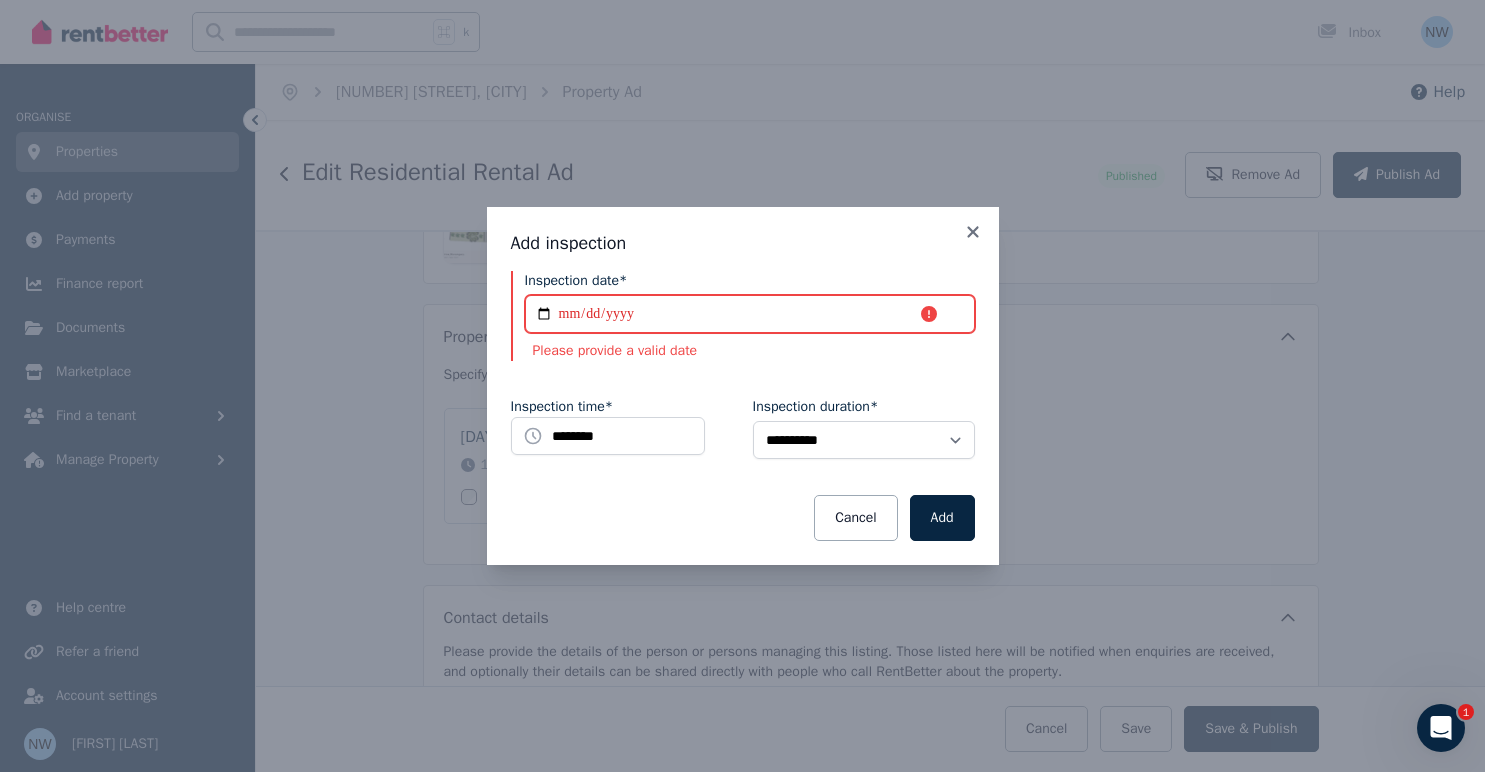 type on "**********" 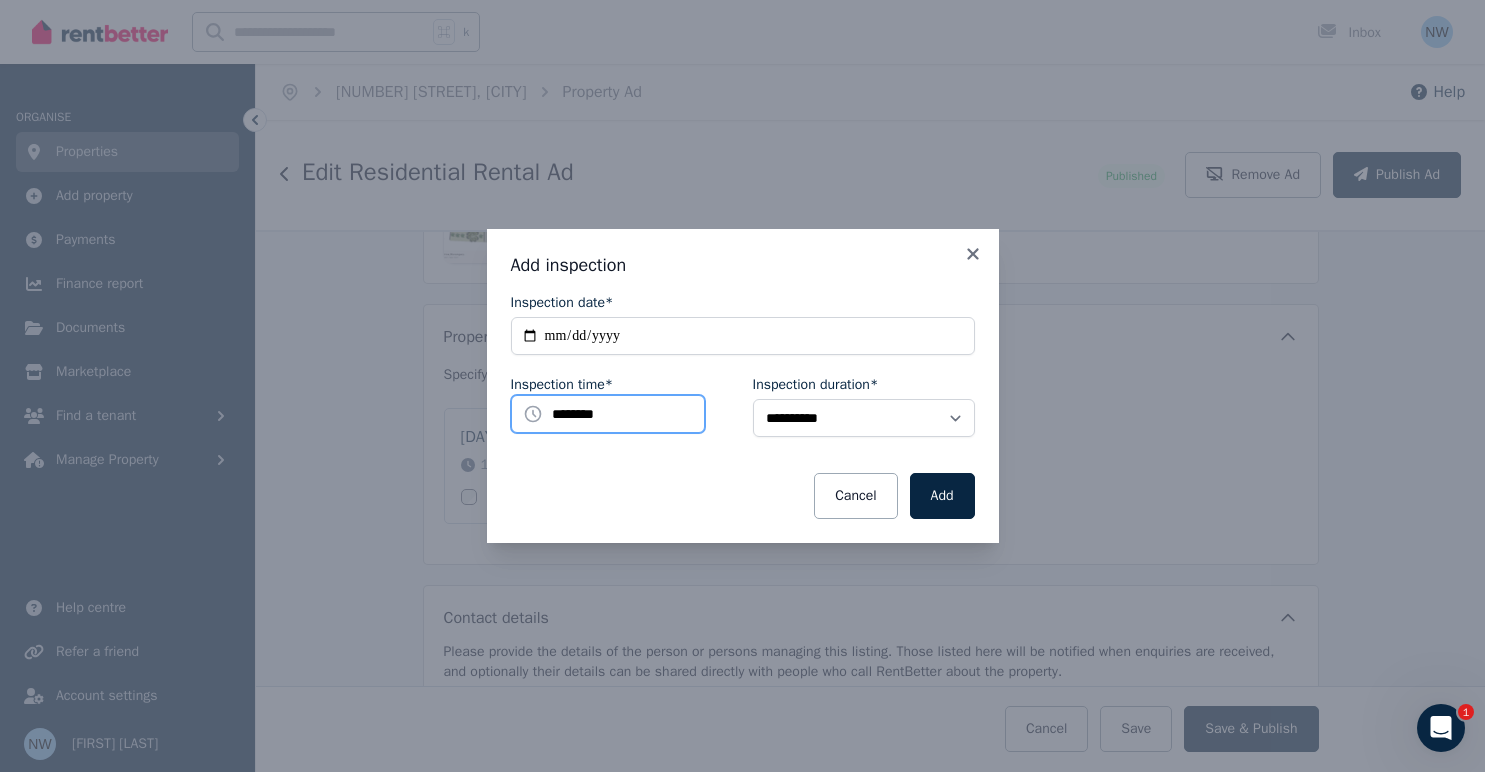 click on "********" at bounding box center [608, 414] 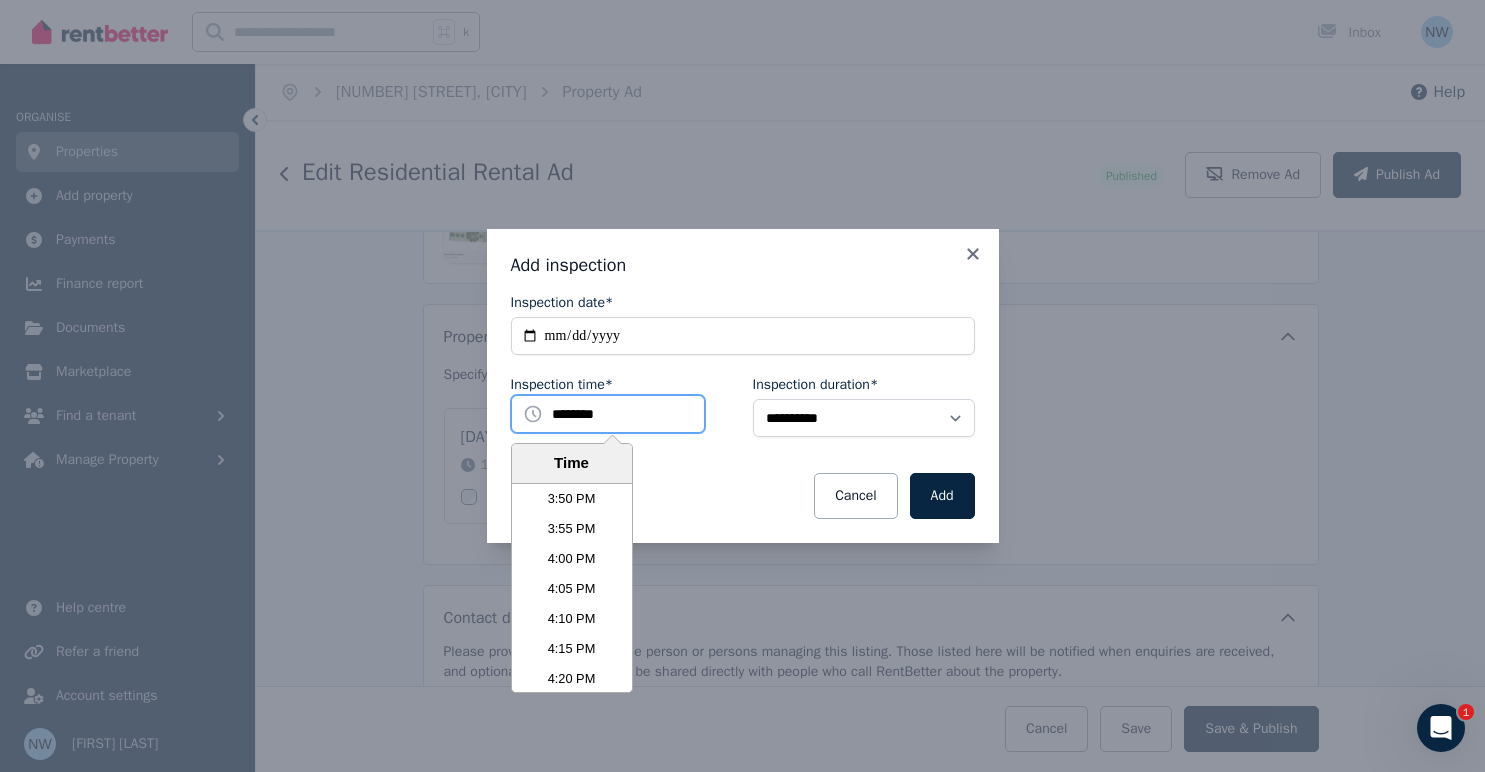 scroll, scrollTop: 5729, scrollLeft: 0, axis: vertical 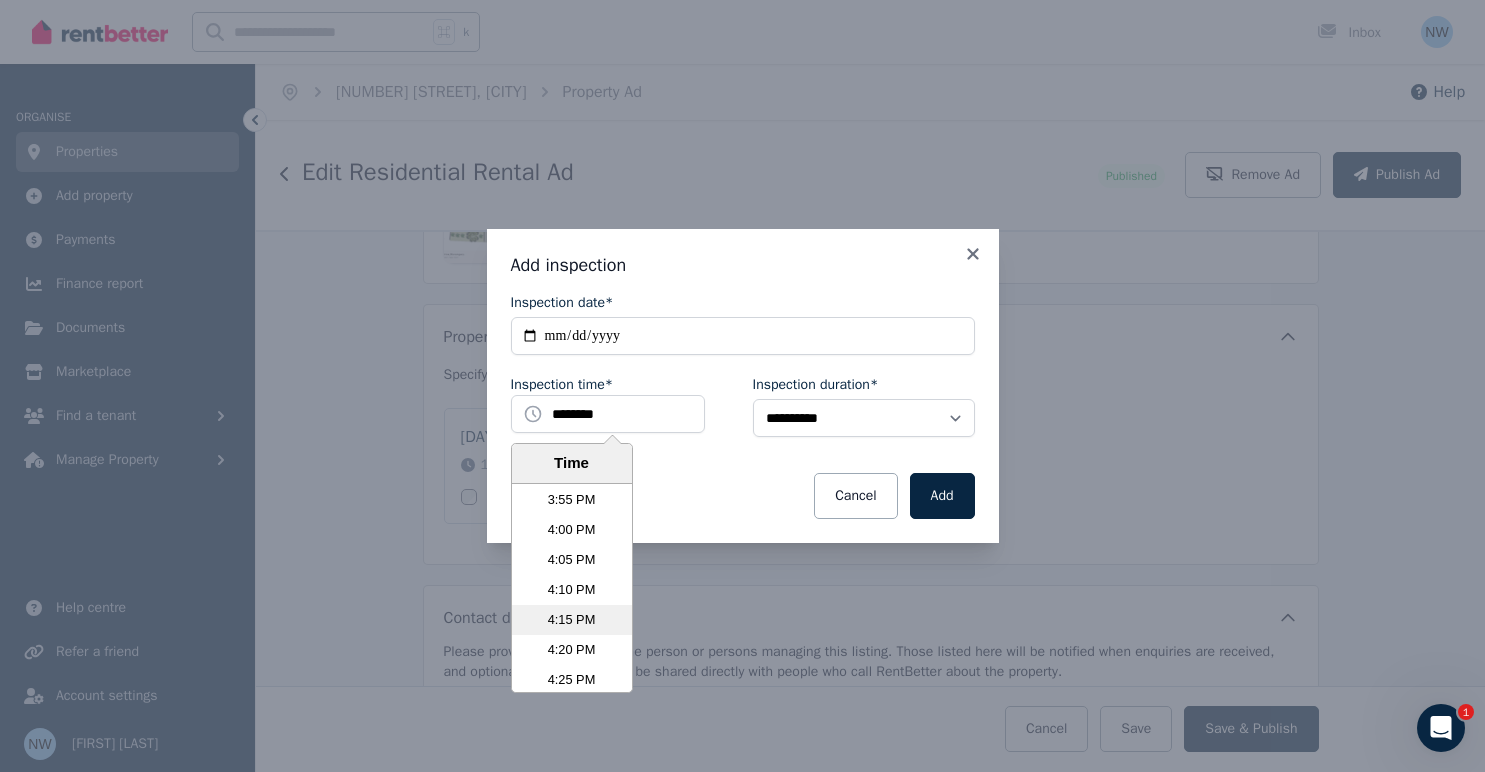 click on "4:15 PM" at bounding box center [572, 620] 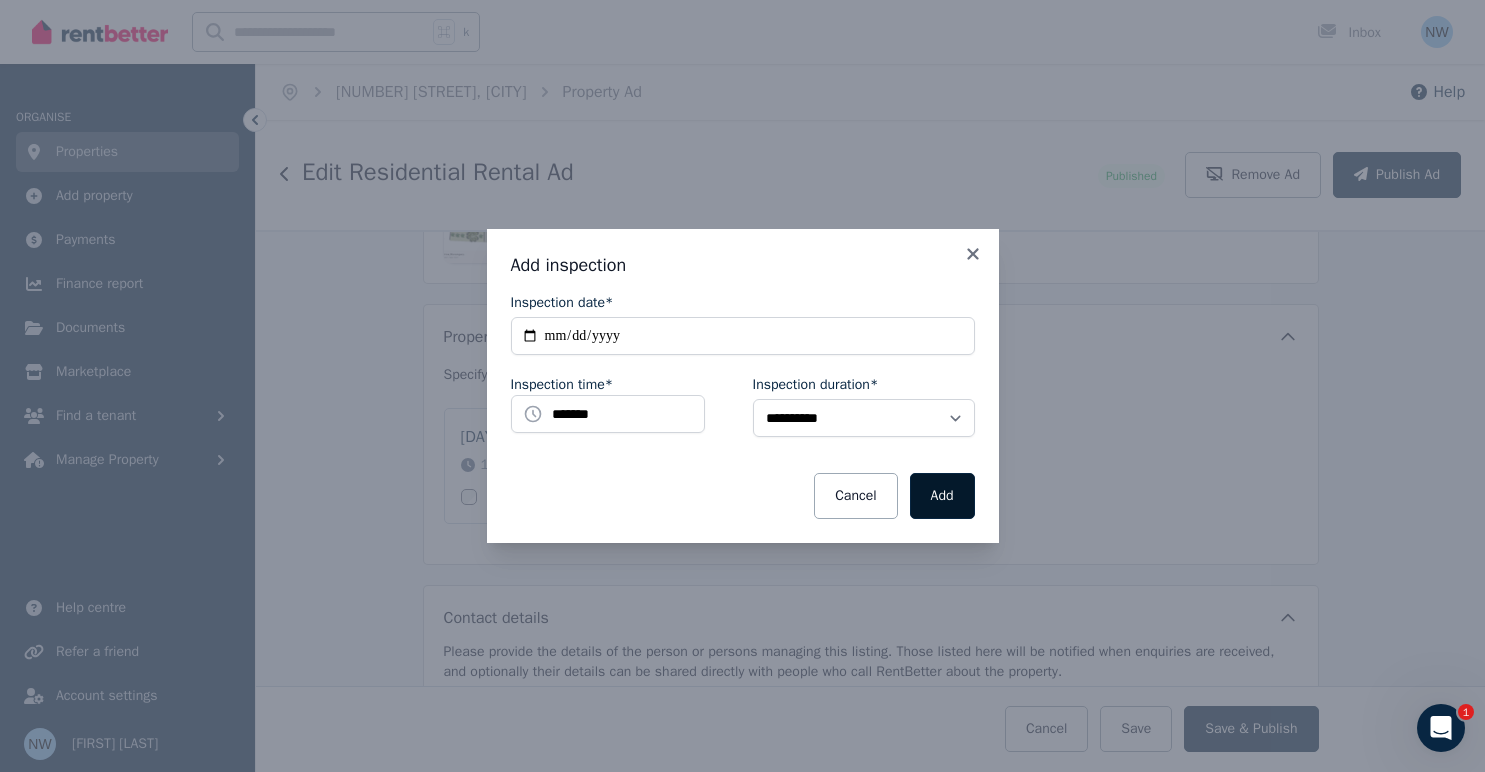 click on "Add" at bounding box center (942, 496) 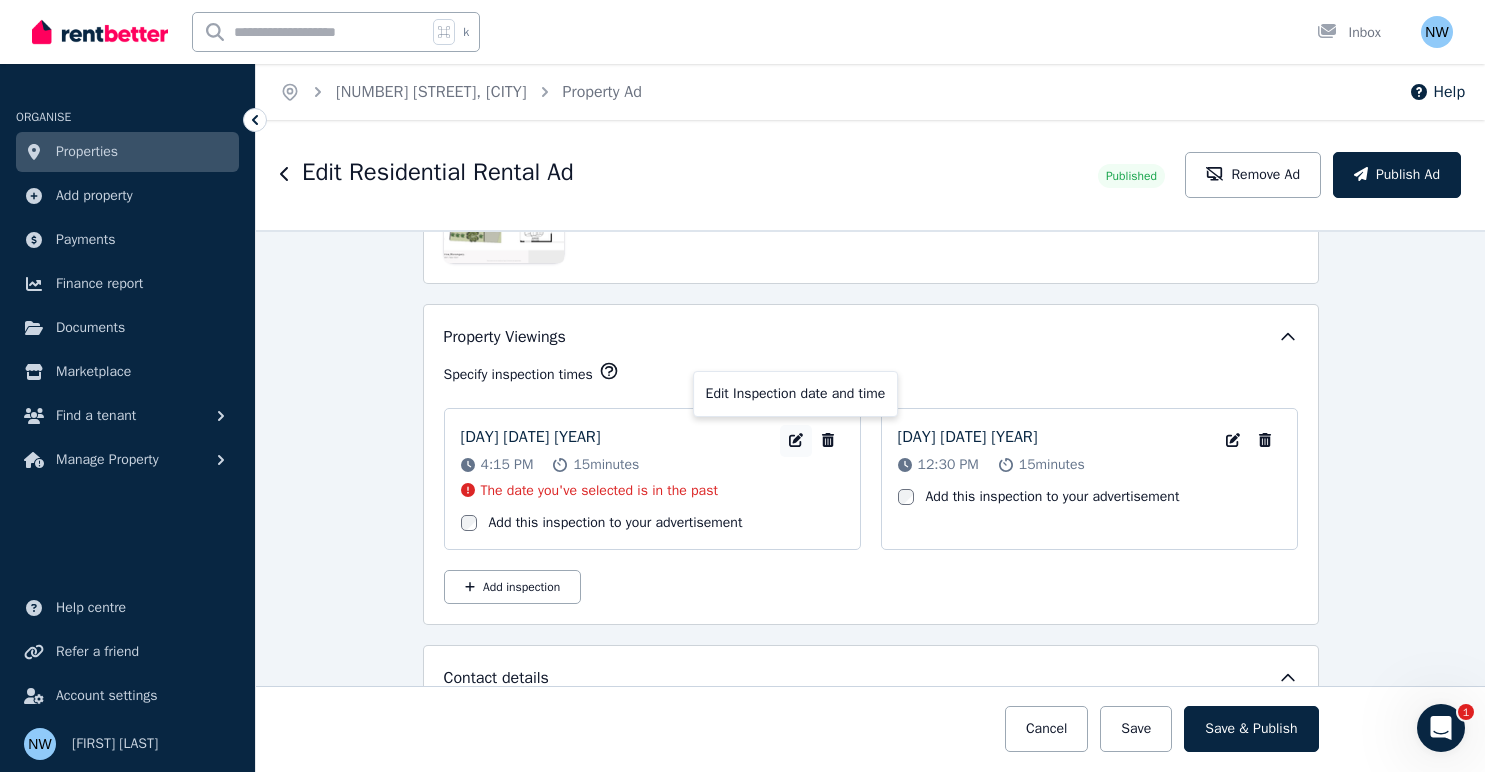 click 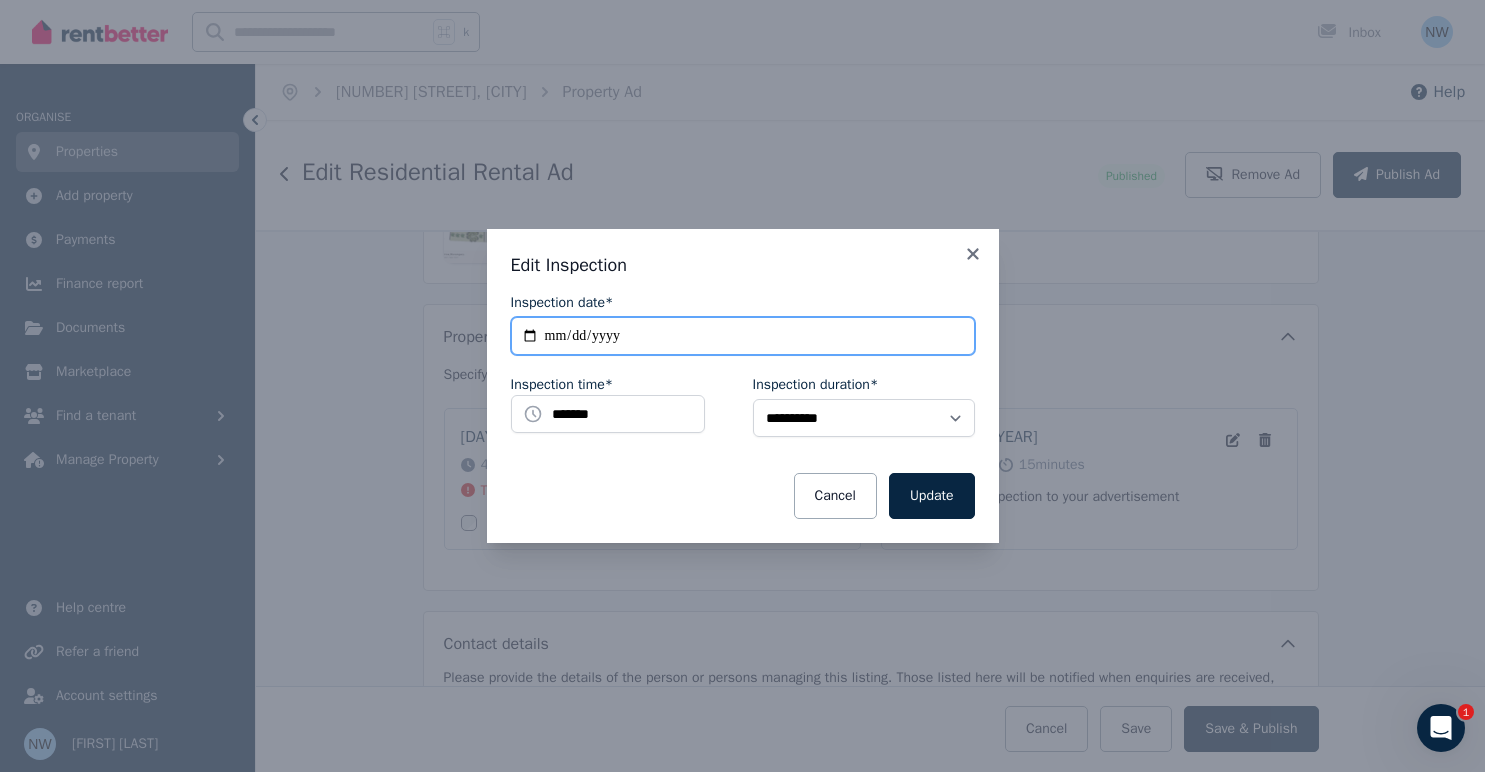 click on "**********" at bounding box center [743, 336] 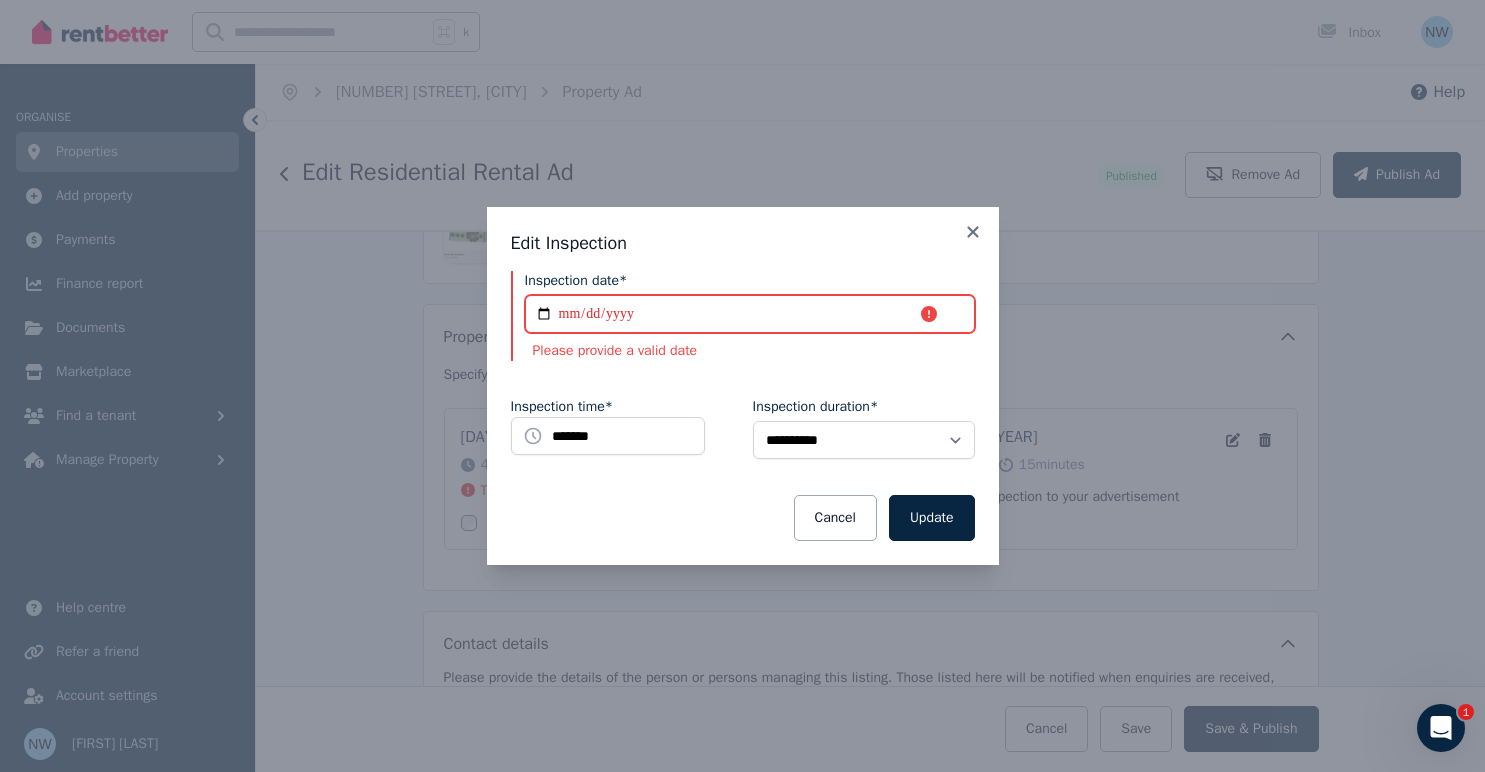type on "**********" 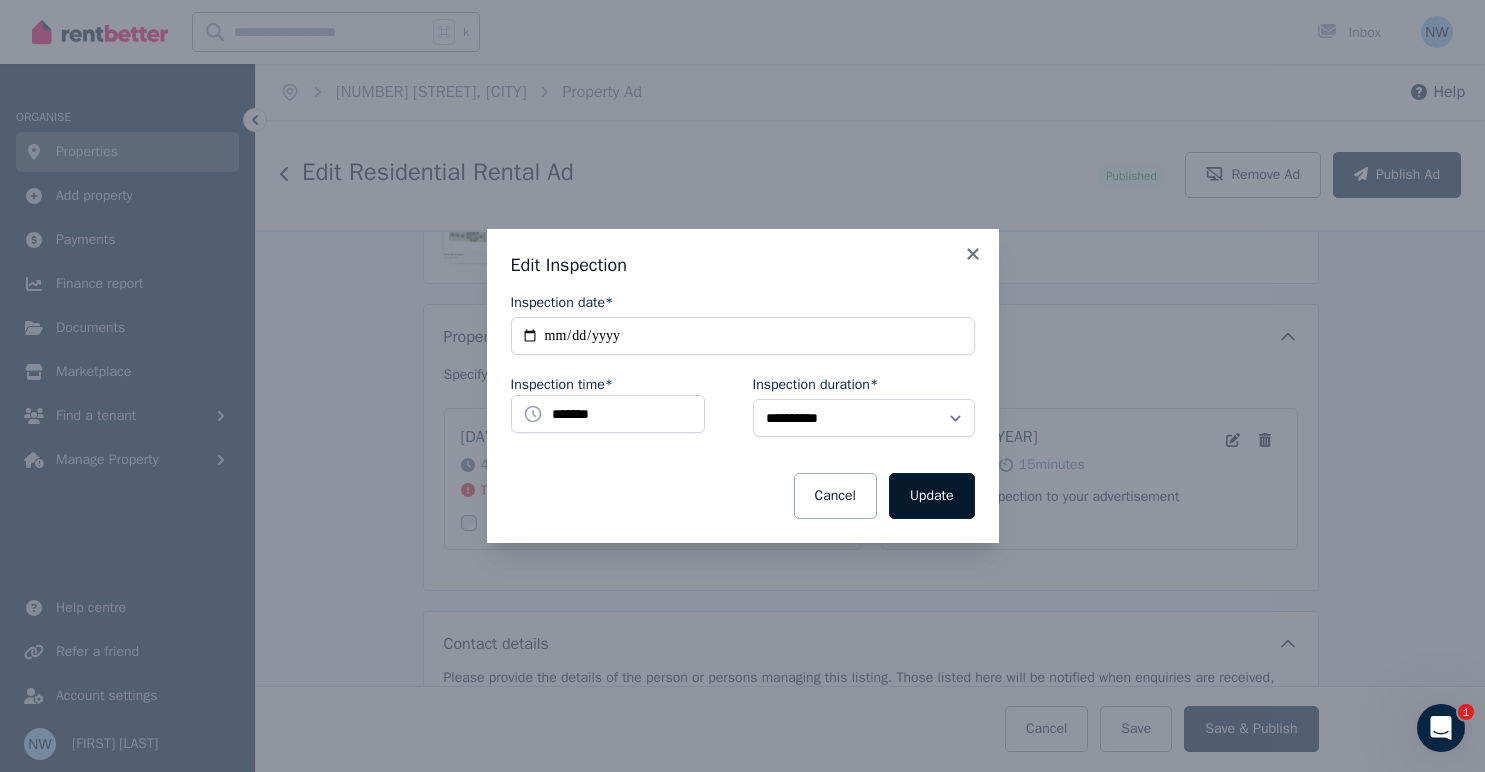 click on "Update" at bounding box center (932, 496) 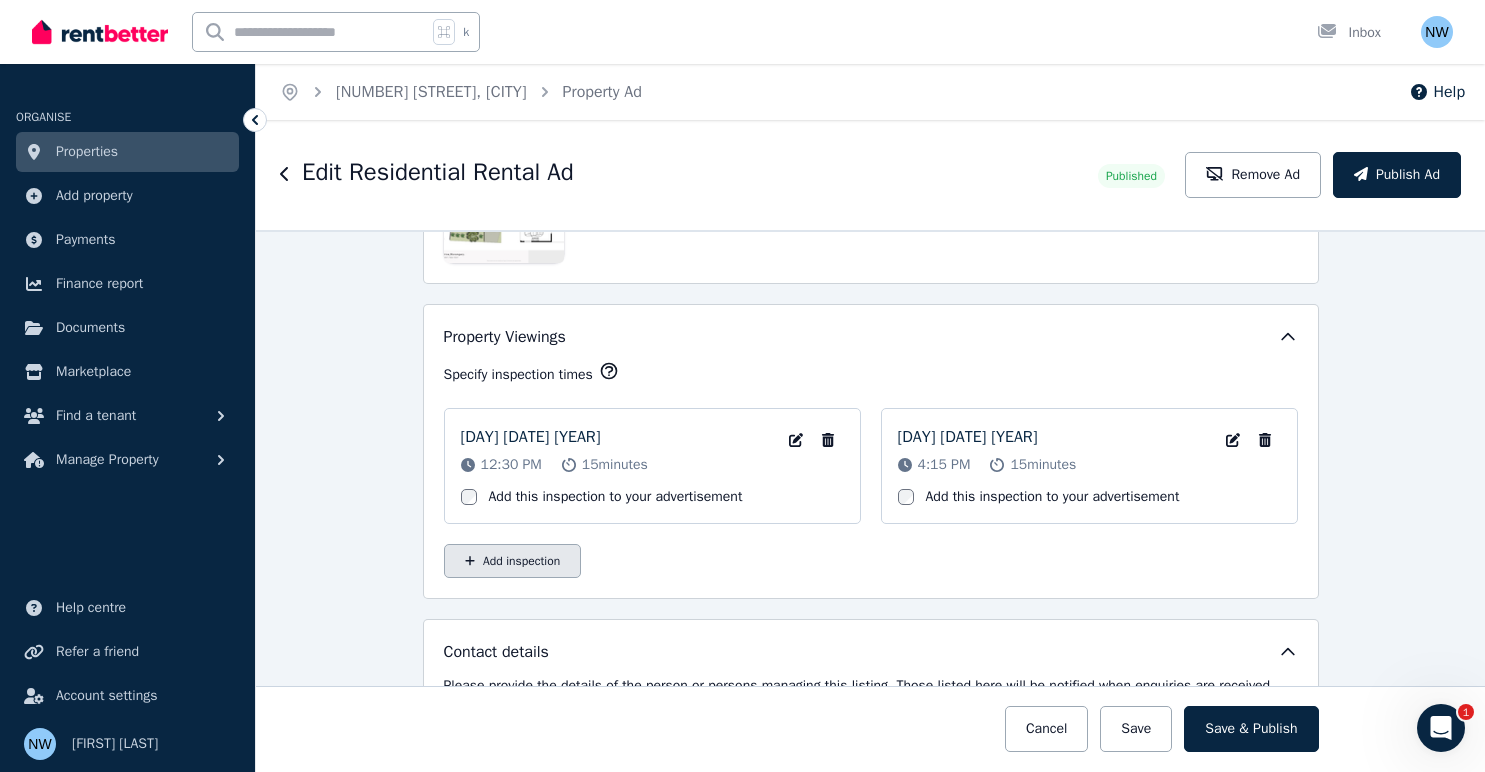 click on "Add inspection" at bounding box center [513, 561] 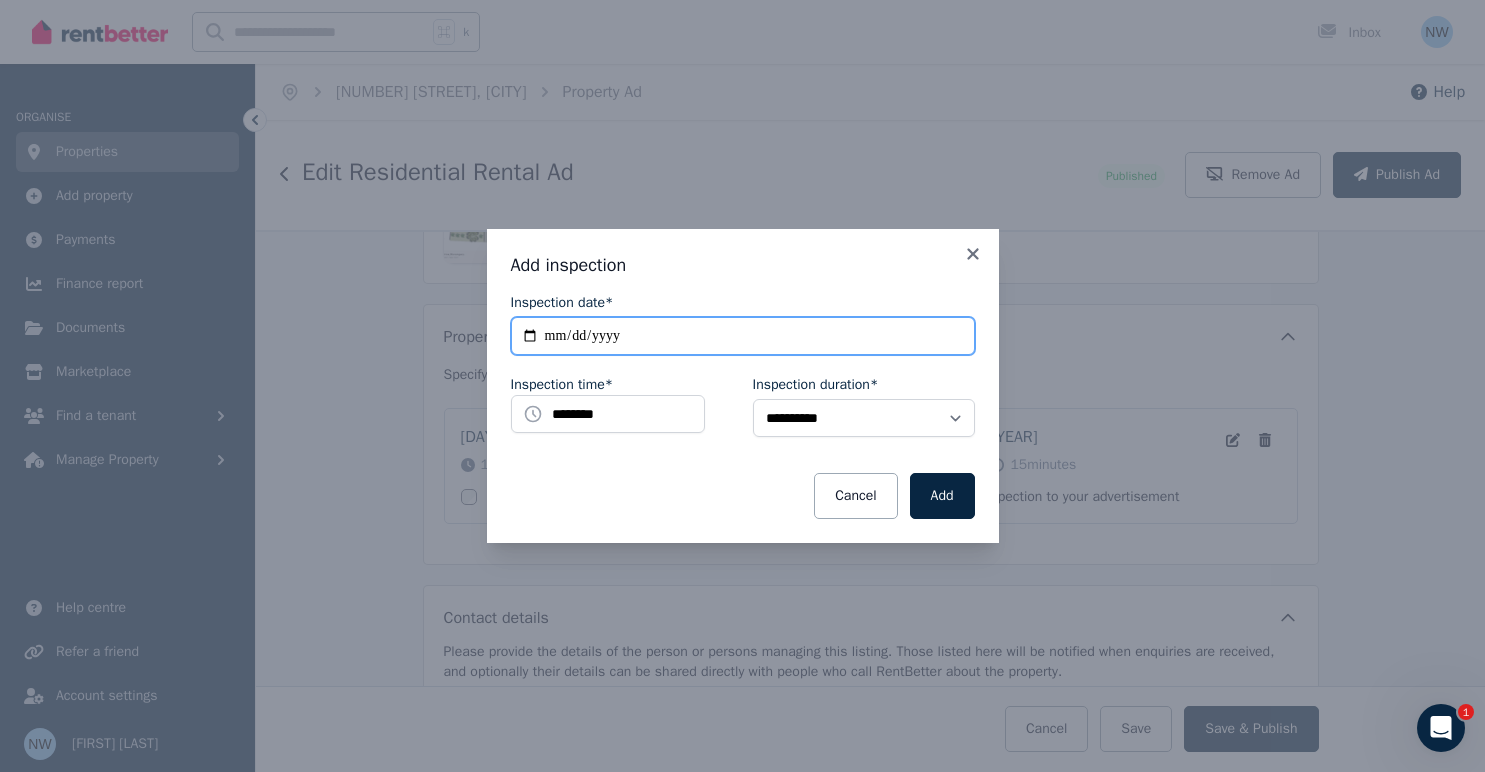 click on "**********" at bounding box center [743, 336] 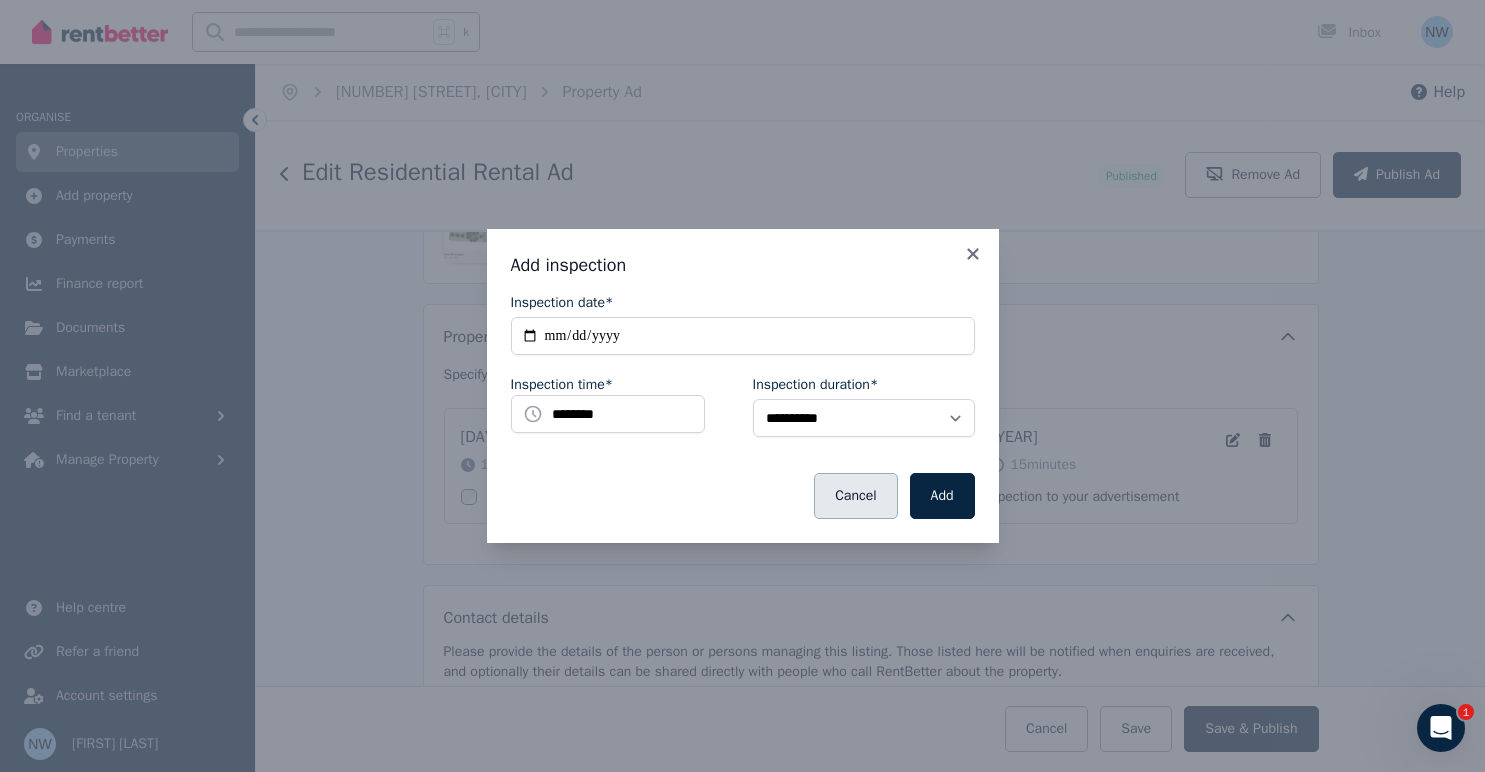 click on "Cancel" at bounding box center (855, 496) 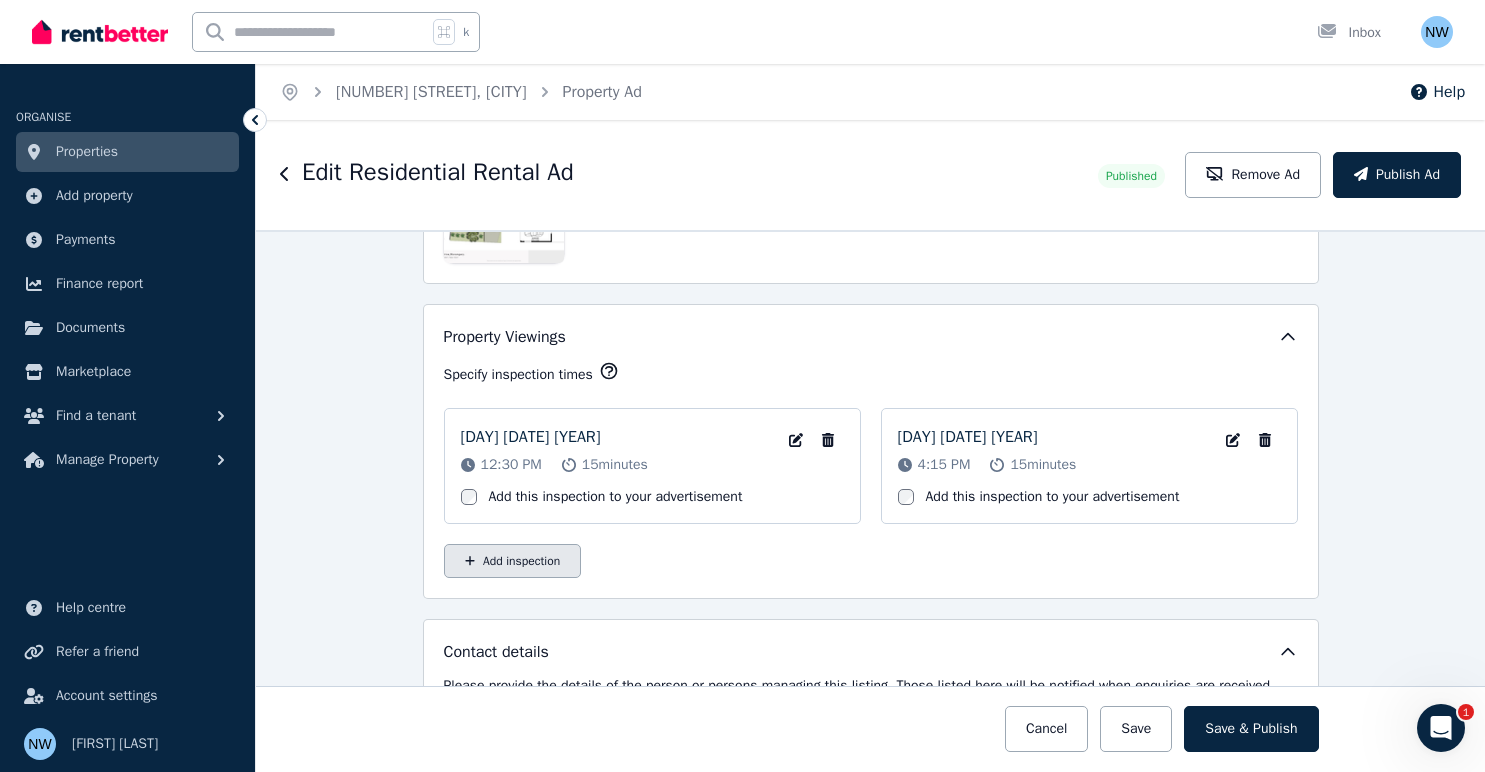 click on "Add inspection" at bounding box center [513, 561] 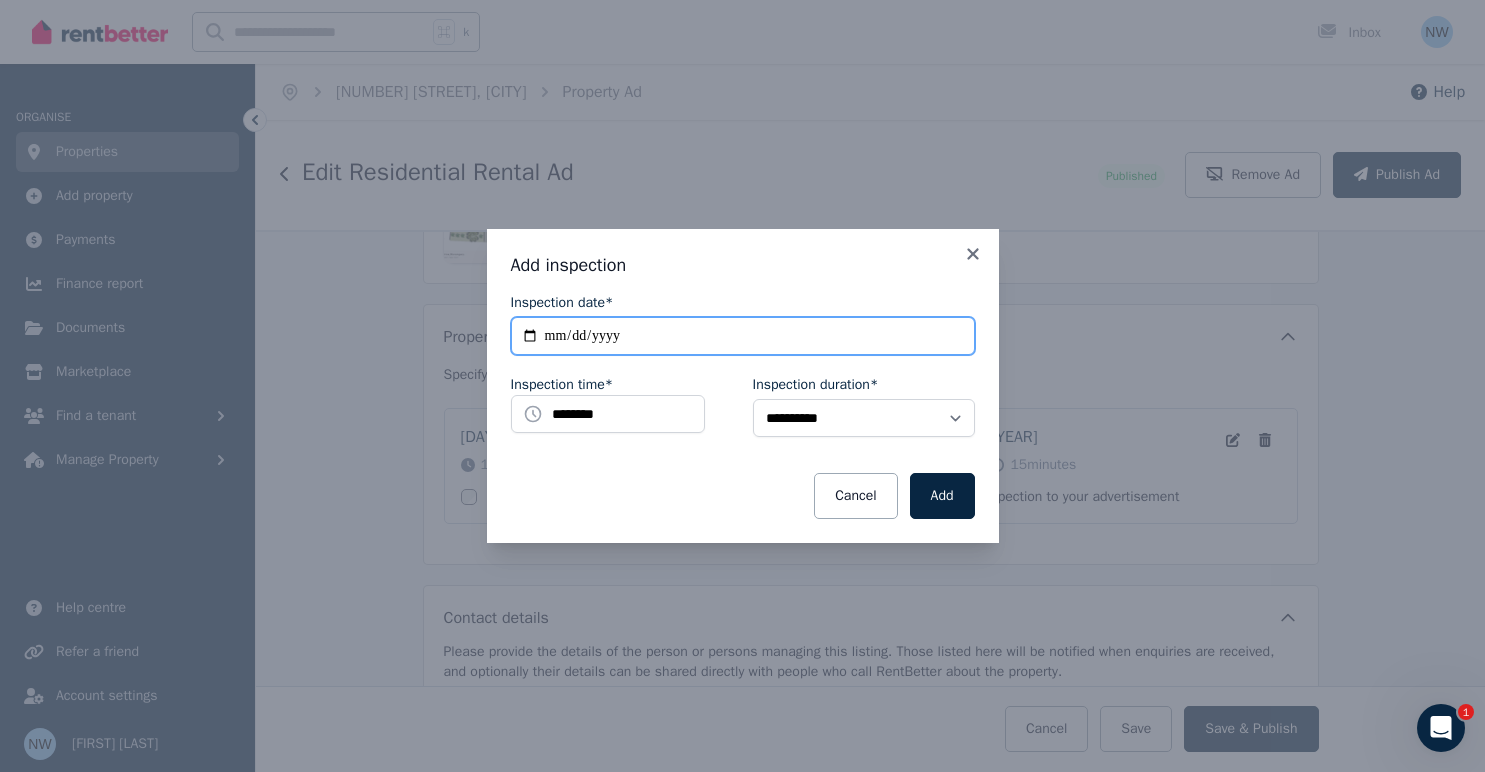 click on "**********" at bounding box center (743, 336) 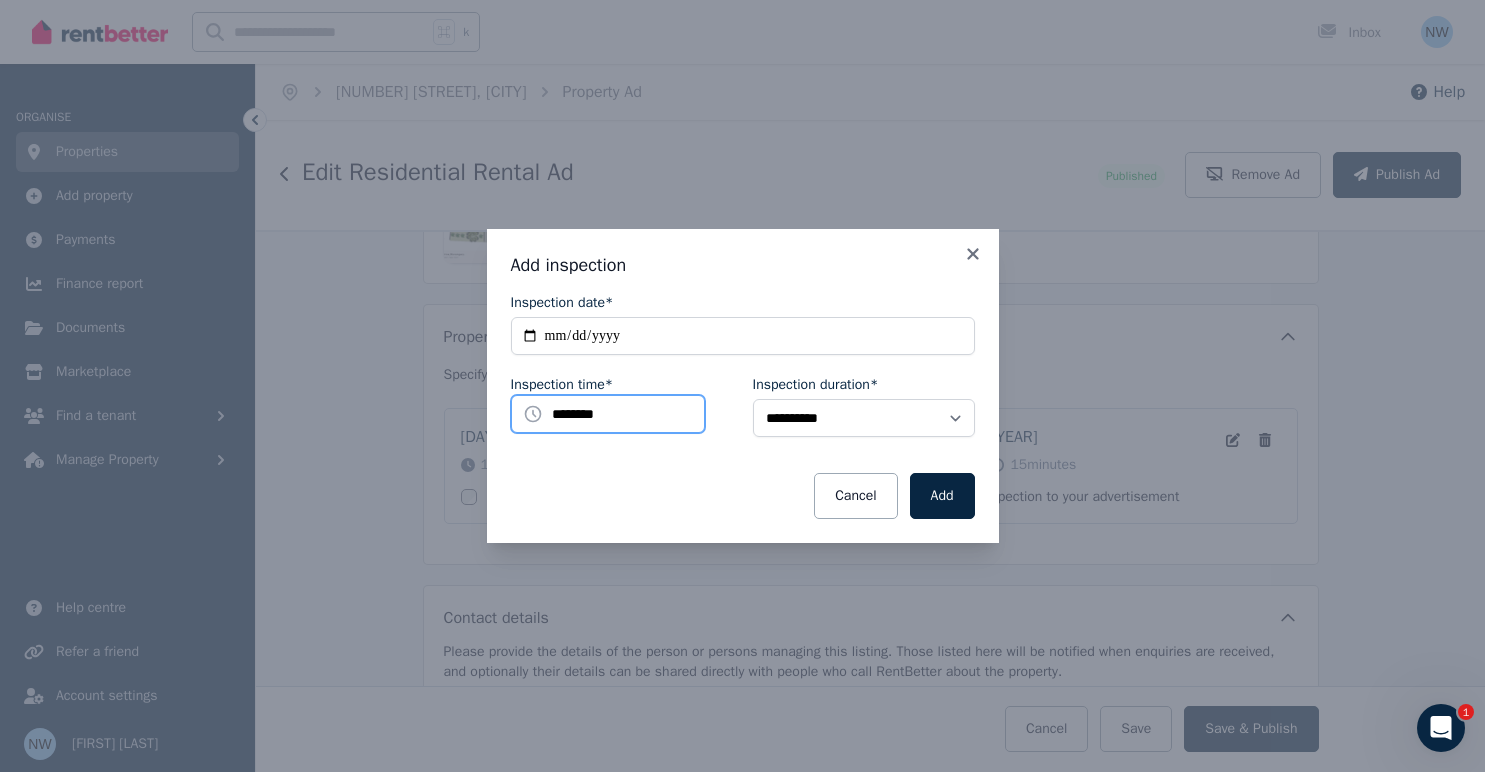 click on "********" at bounding box center [608, 414] 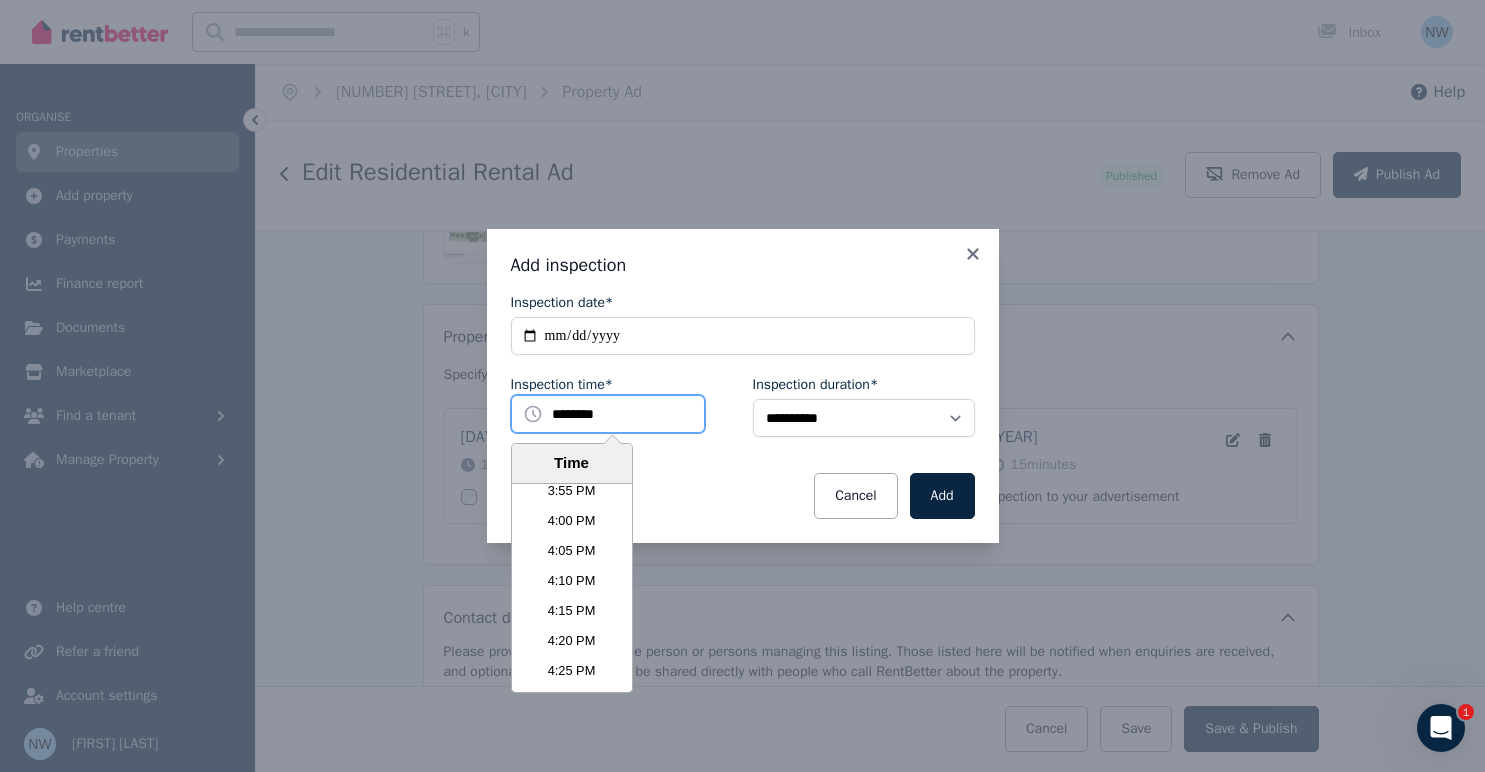 scroll, scrollTop: 5761, scrollLeft: 0, axis: vertical 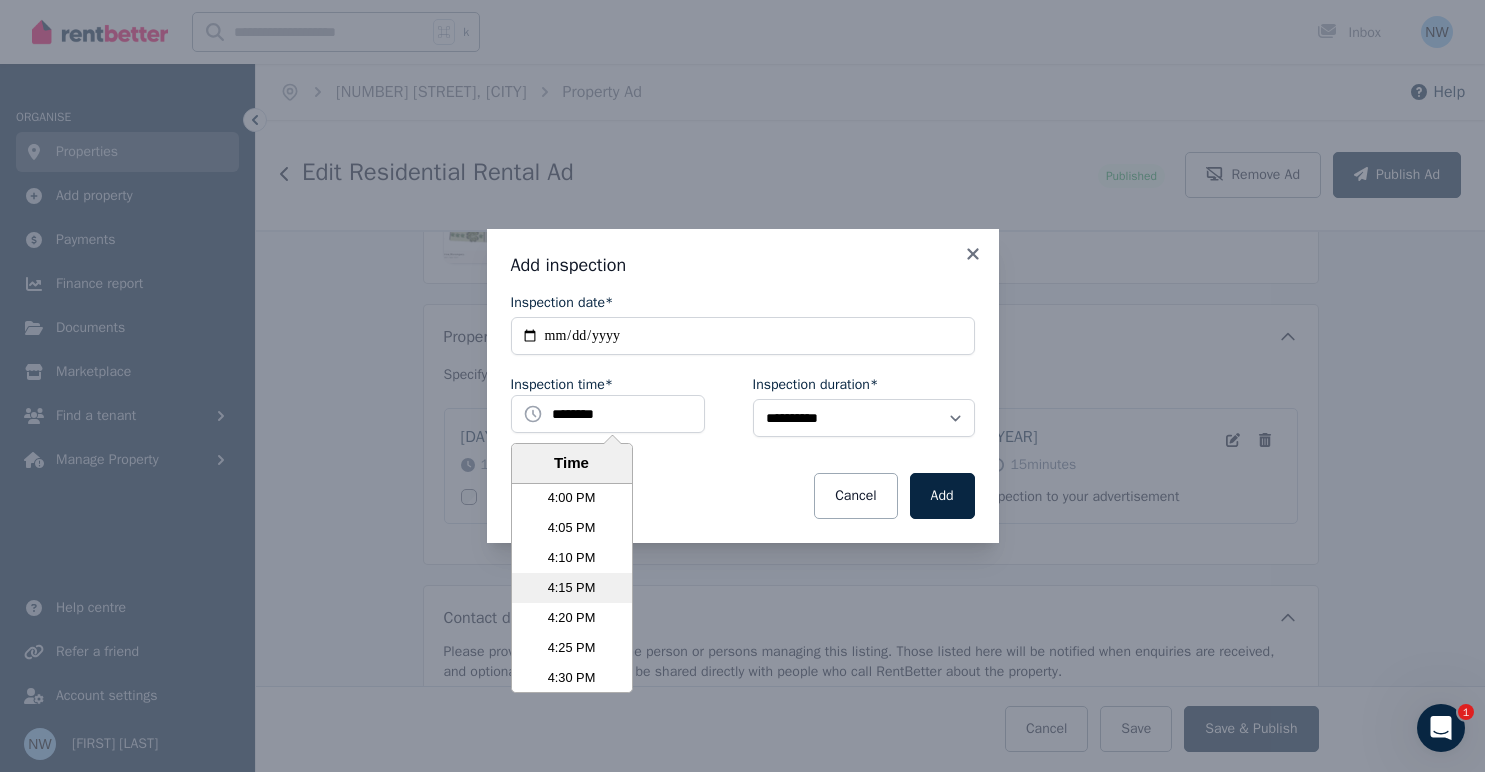 click on "4:15 PM" at bounding box center [572, 588] 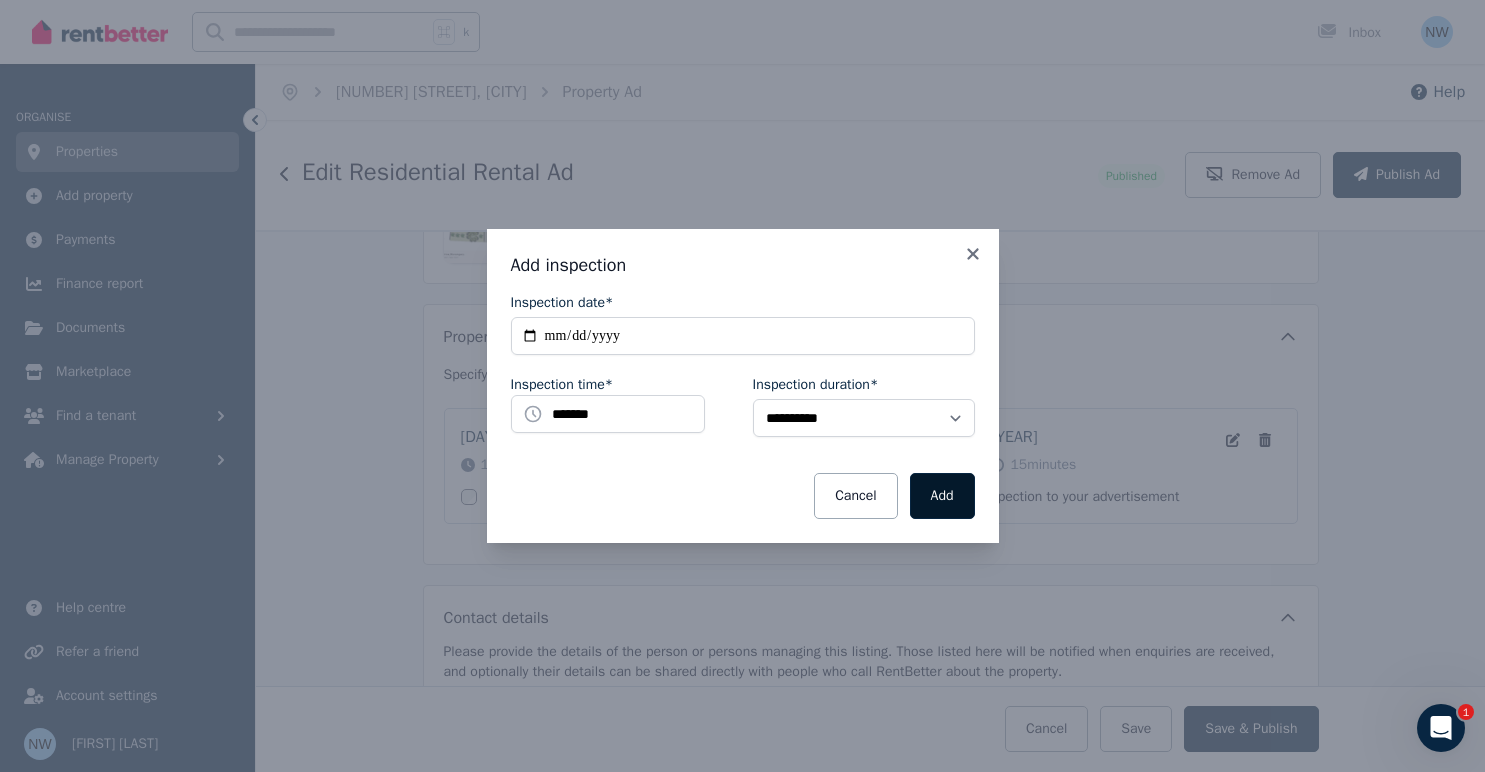 click on "Add" at bounding box center [942, 496] 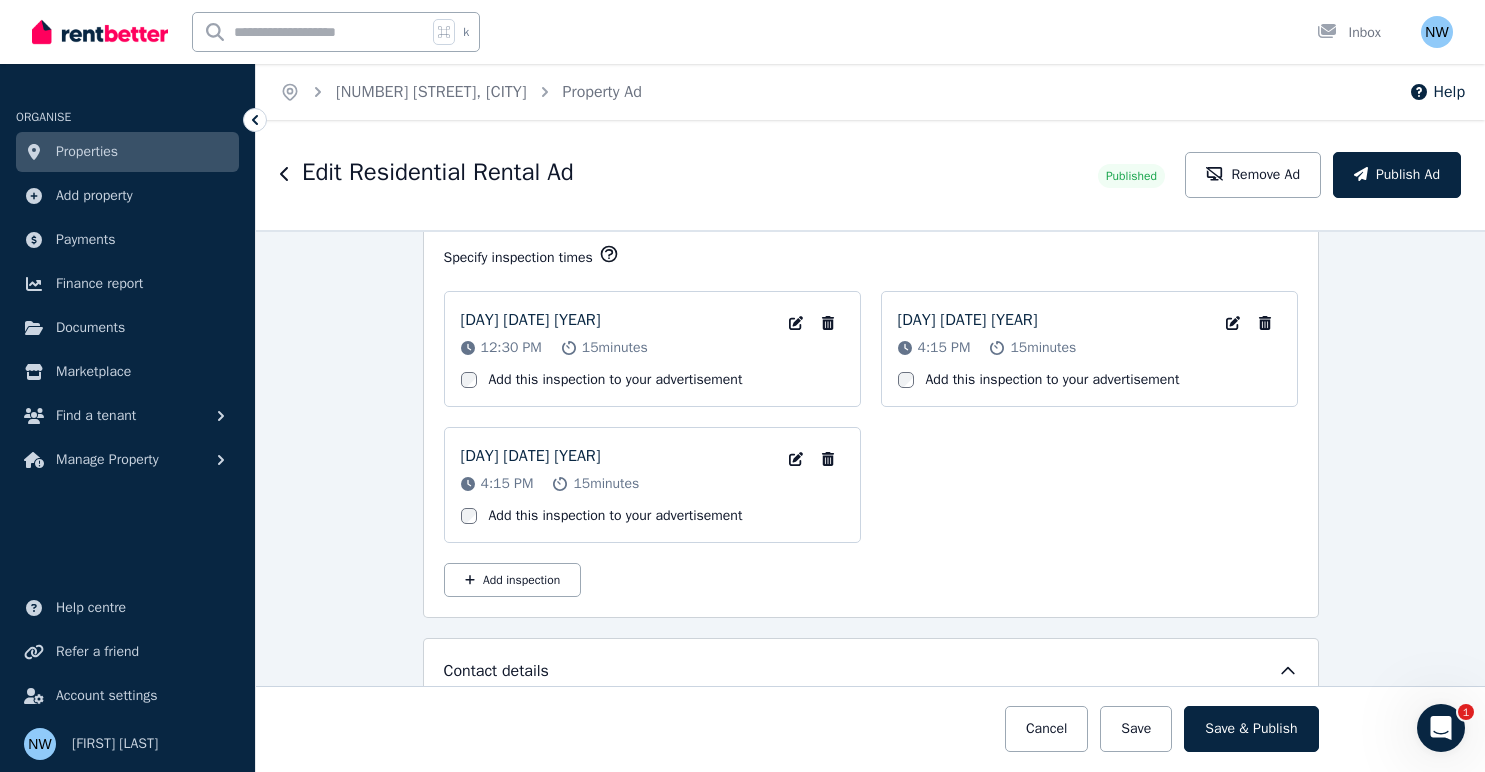 scroll, scrollTop: 3450, scrollLeft: 0, axis: vertical 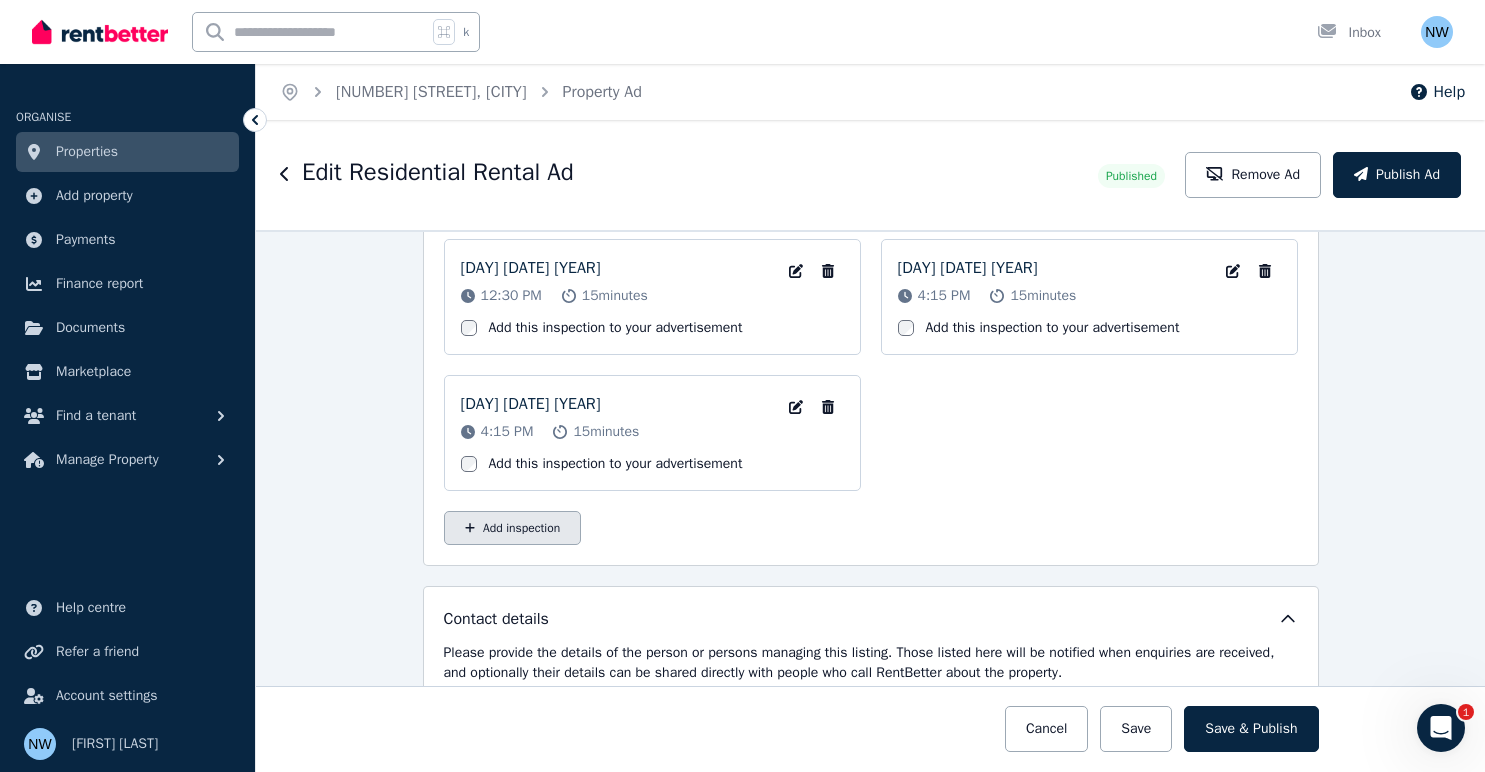 click on "Add inspection" at bounding box center (513, 528) 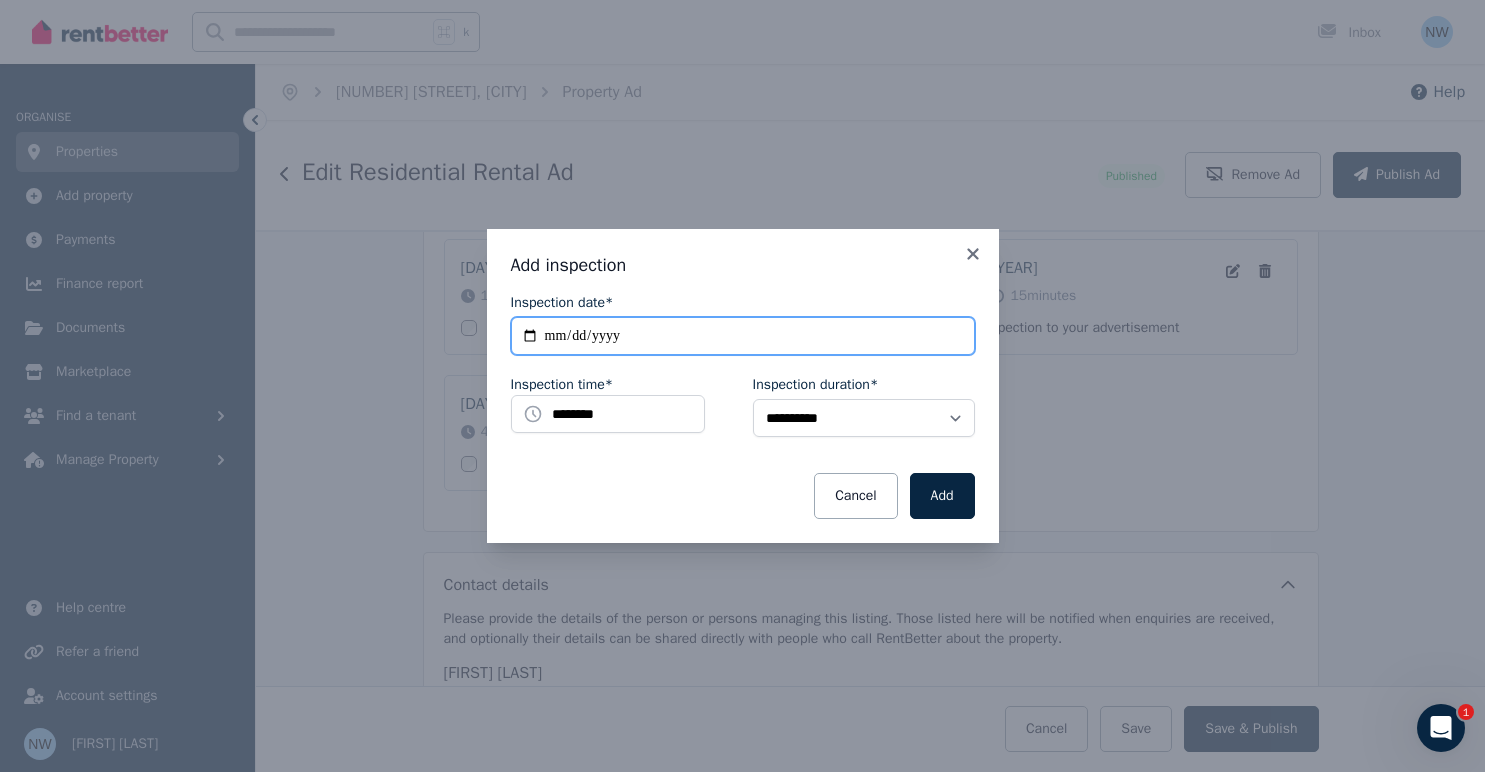 click on "**********" at bounding box center (743, 336) 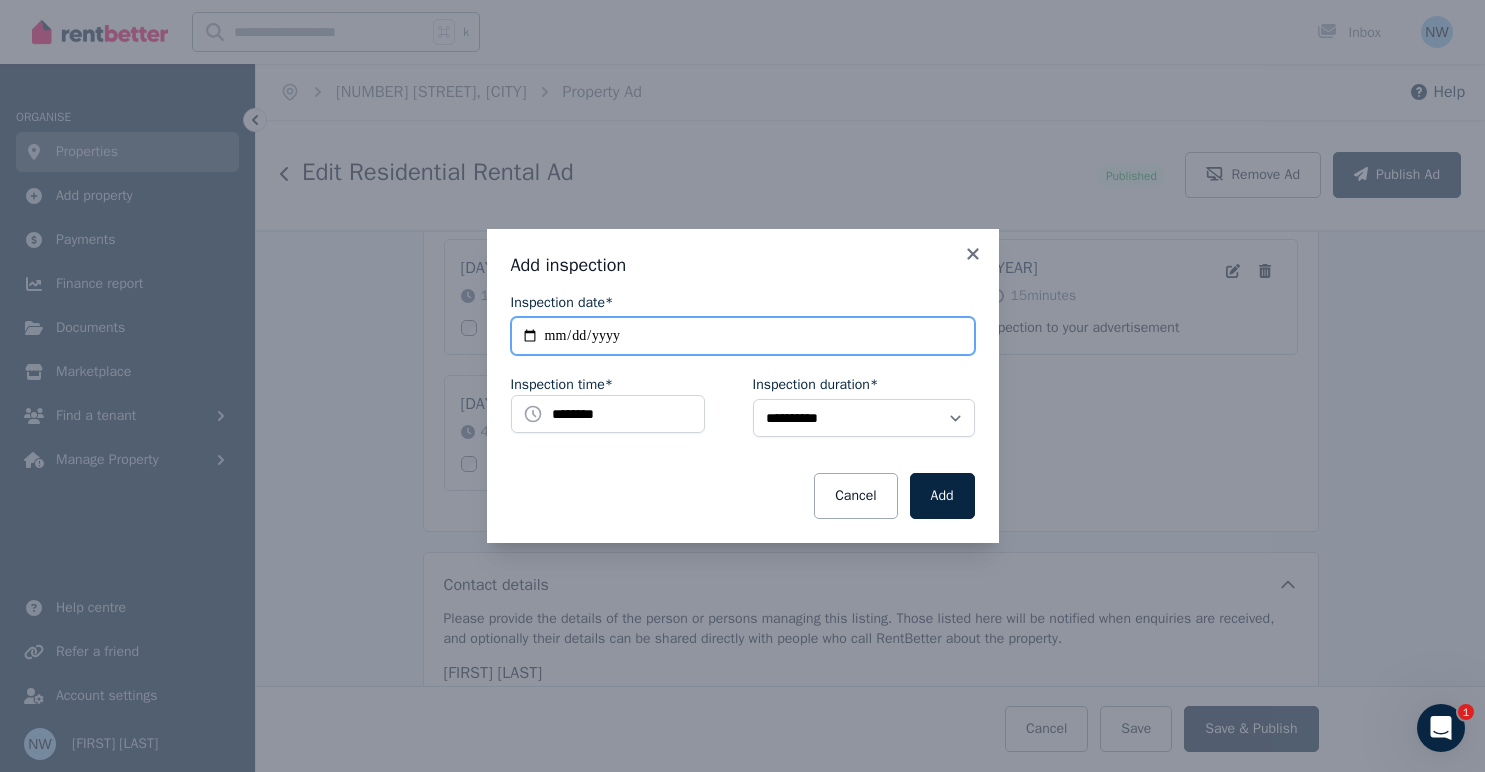 type on "**********" 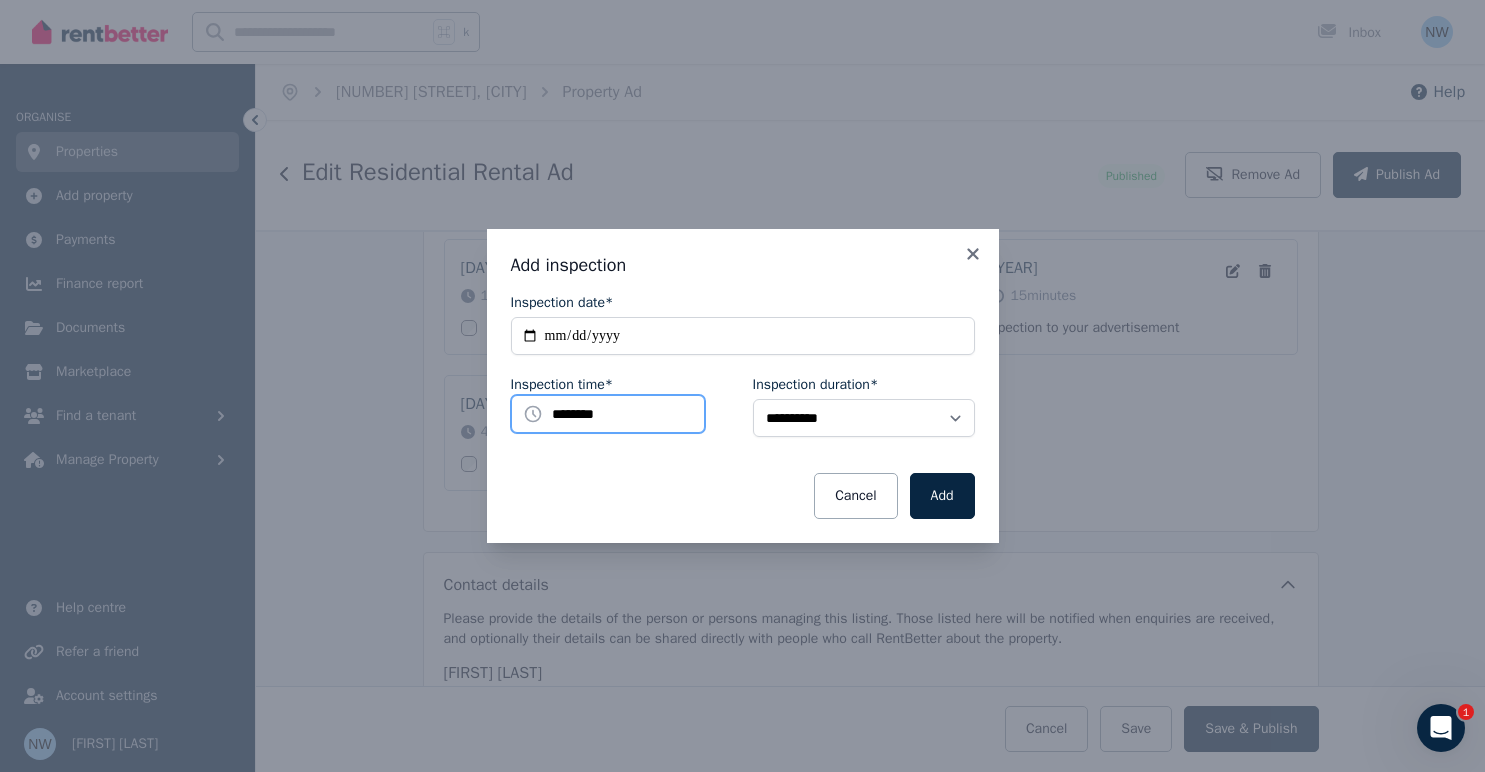click on "********" at bounding box center (608, 414) 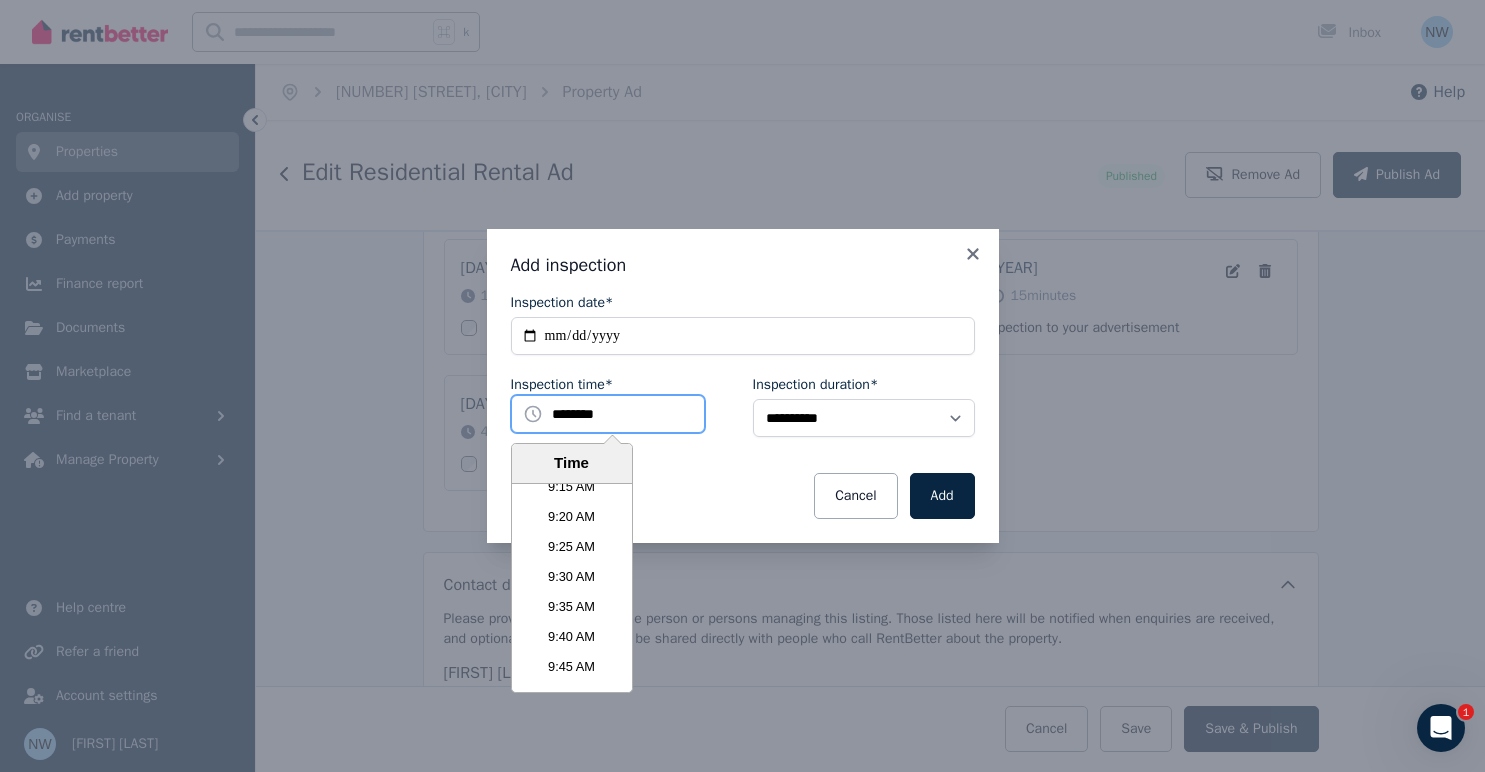 scroll, scrollTop: 3348, scrollLeft: 0, axis: vertical 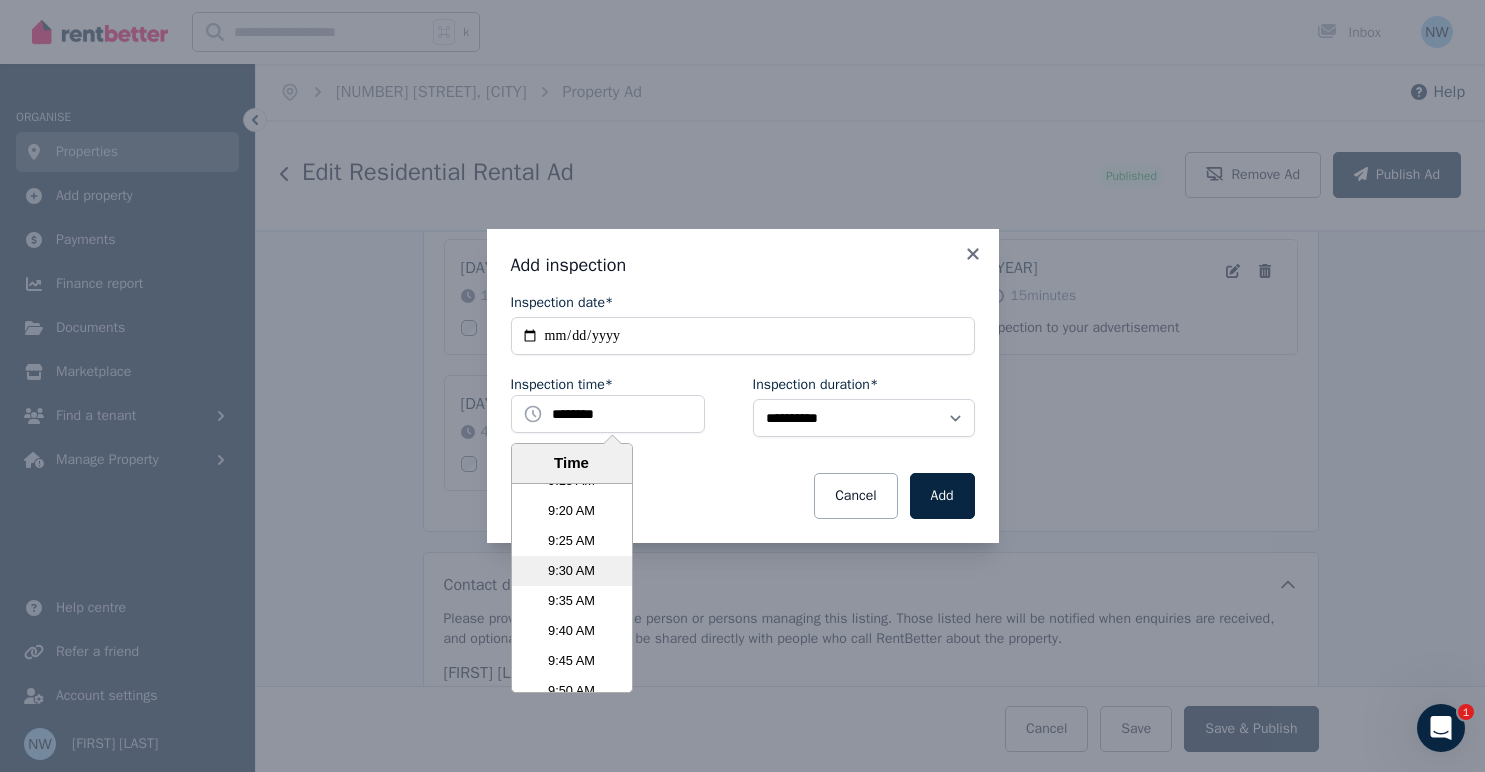 click on "9:30 AM" at bounding box center (572, 571) 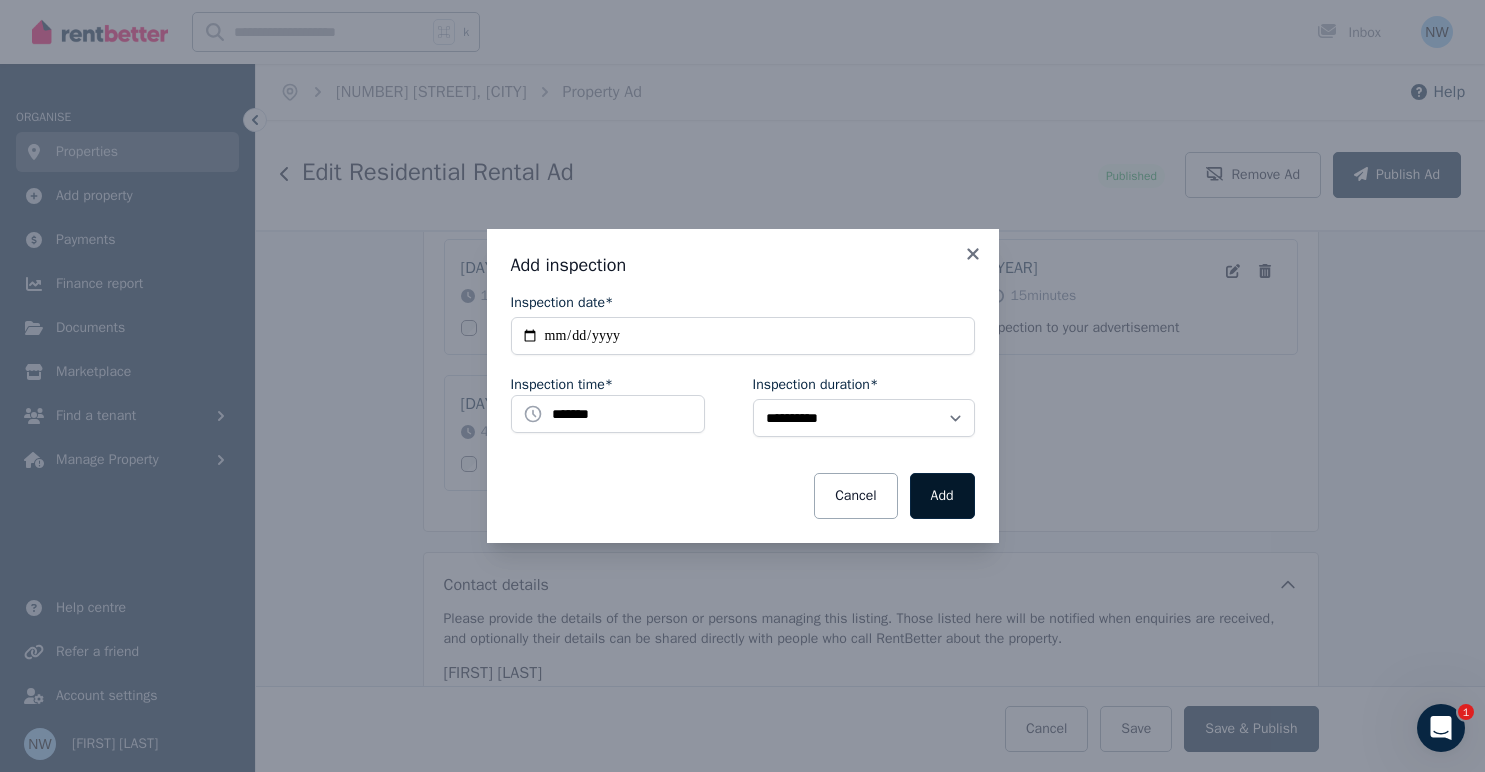 click on "Add" at bounding box center [942, 496] 